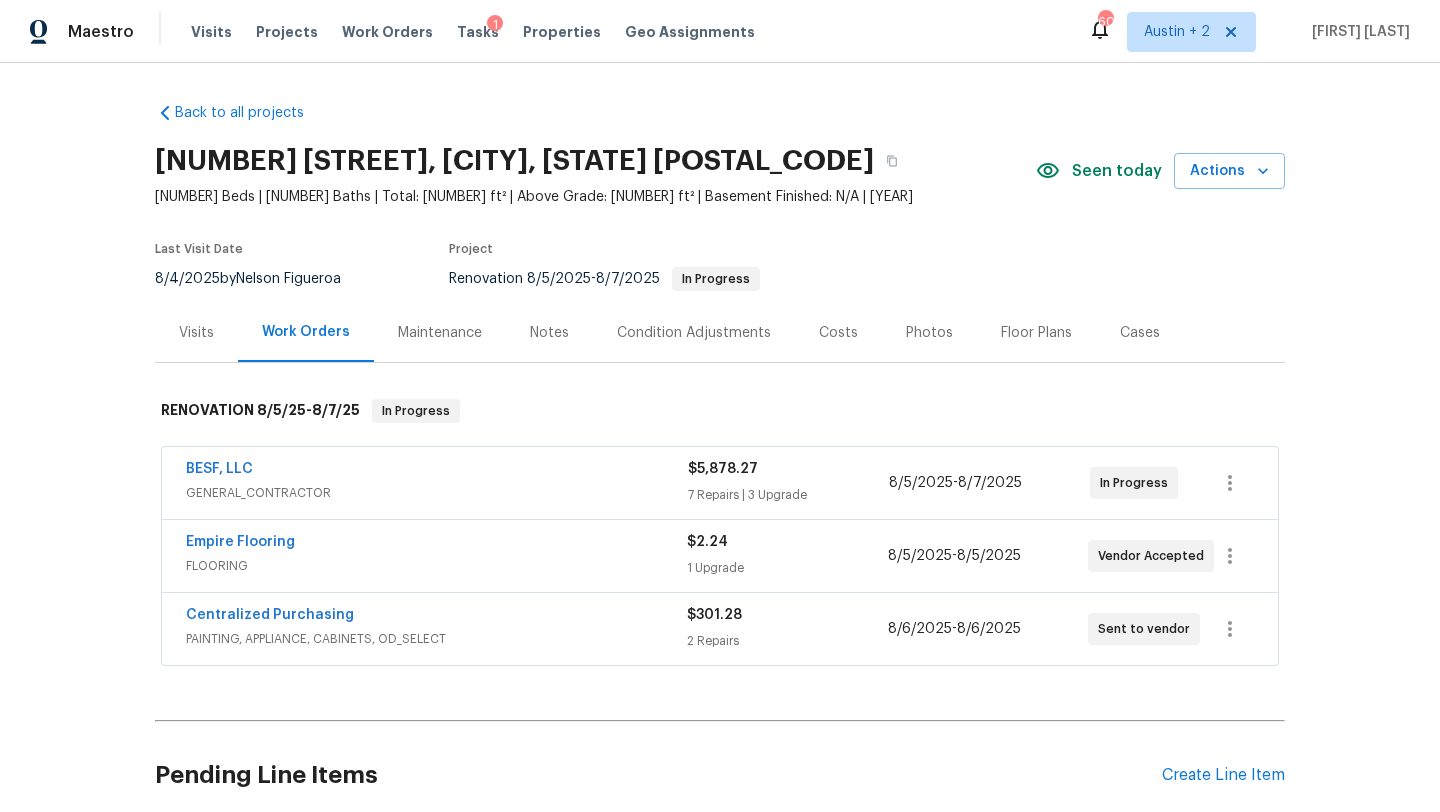 scroll, scrollTop: 0, scrollLeft: 0, axis: both 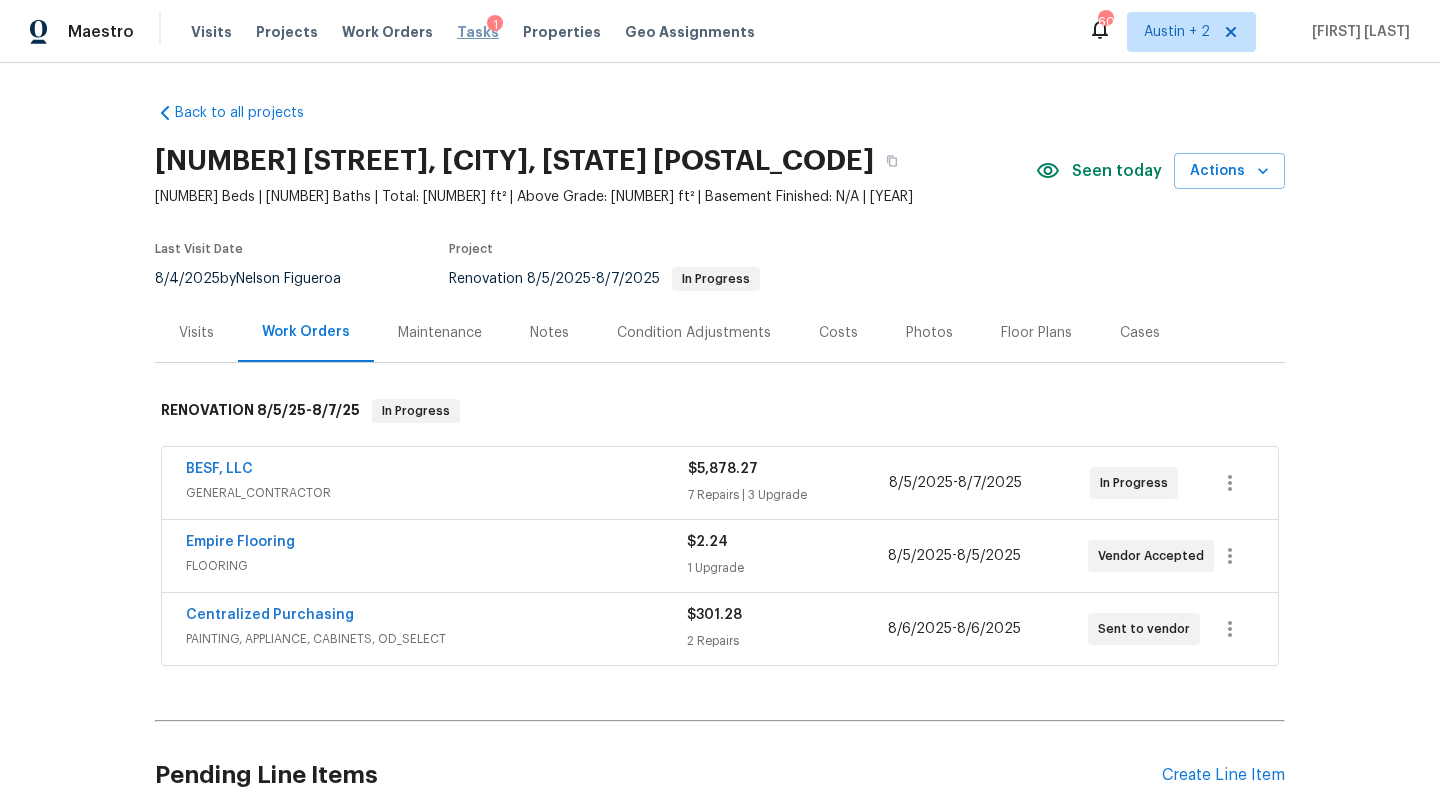 click on "Tasks" at bounding box center [478, 32] 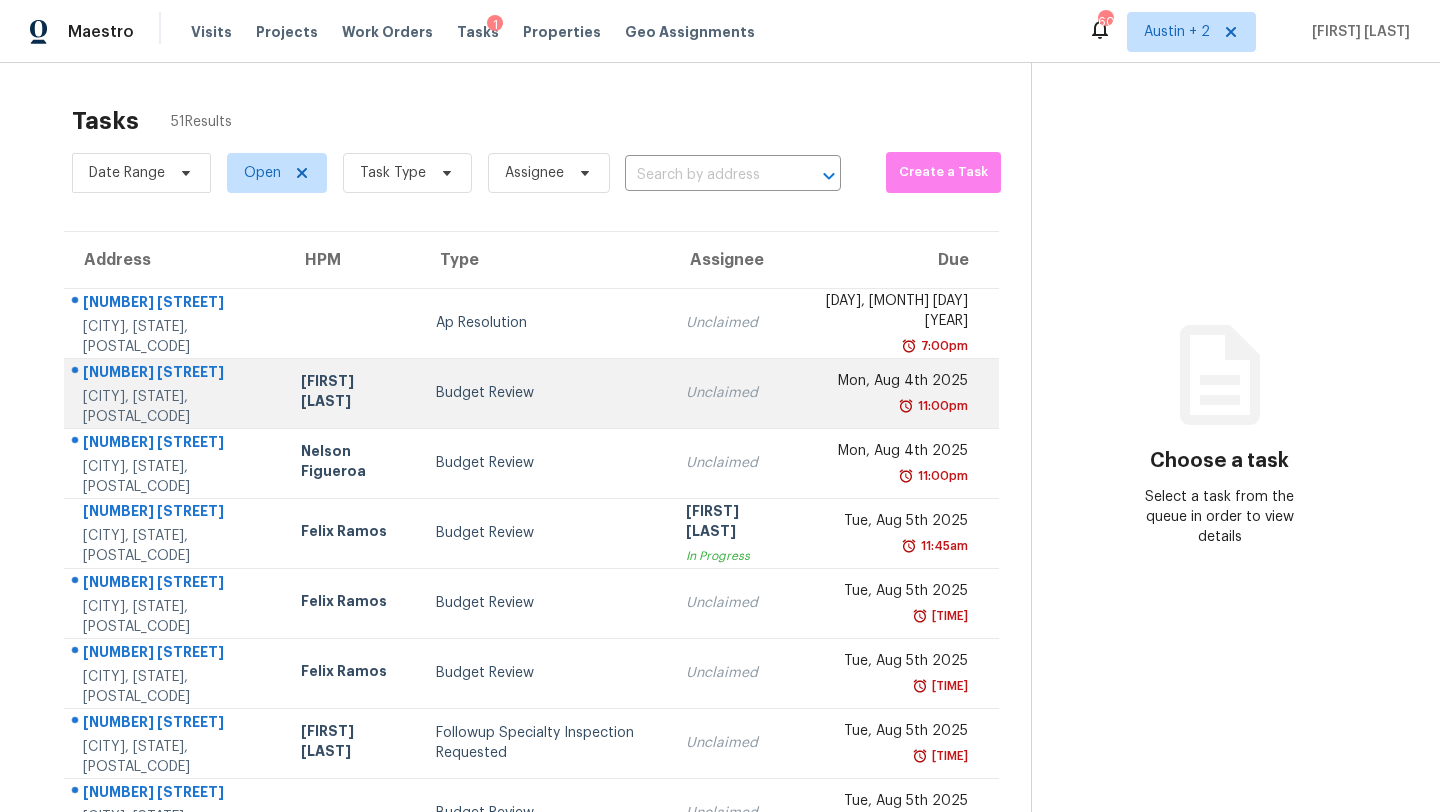 click on "Budget Review" at bounding box center (544, 393) 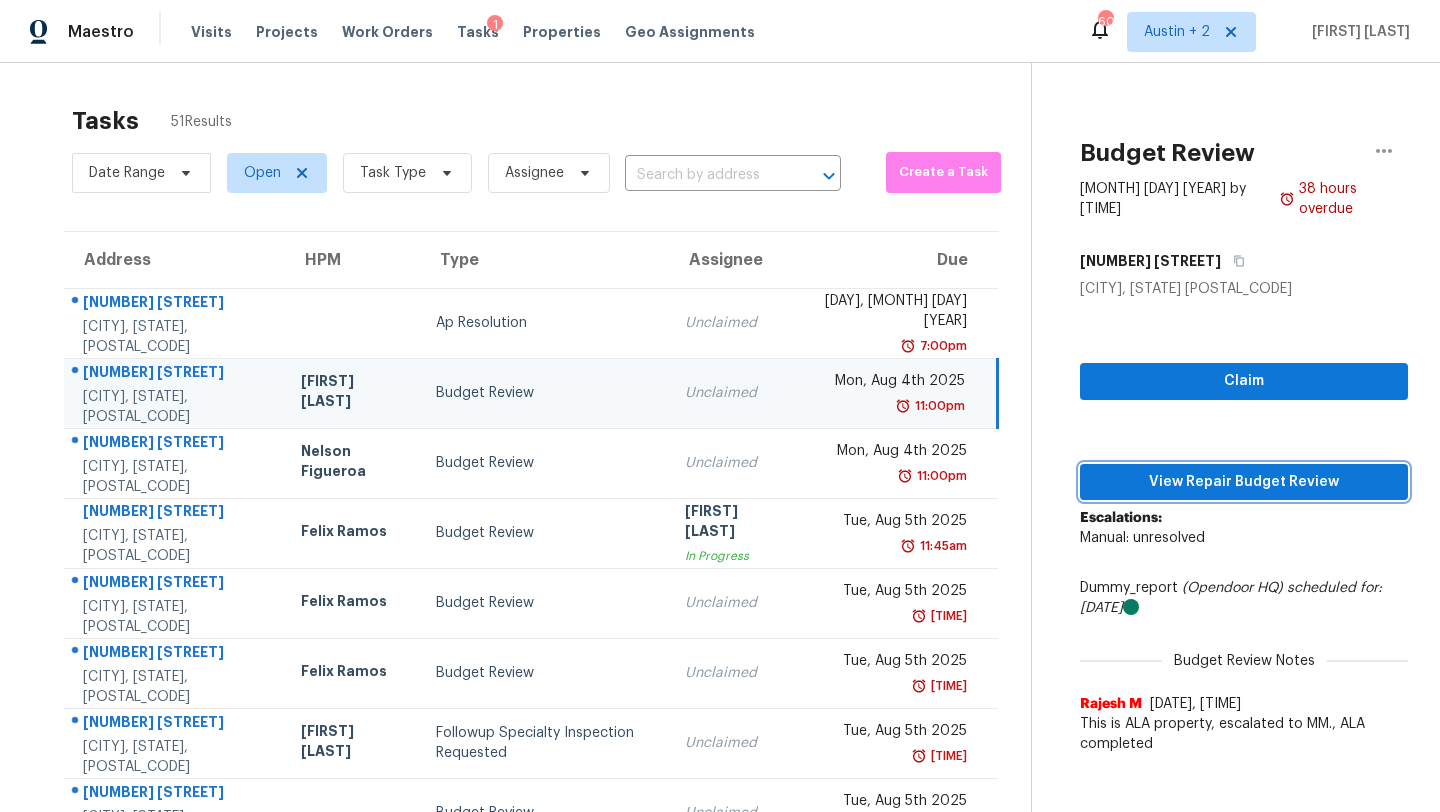 click on "View Repair Budget Review" at bounding box center (1244, 482) 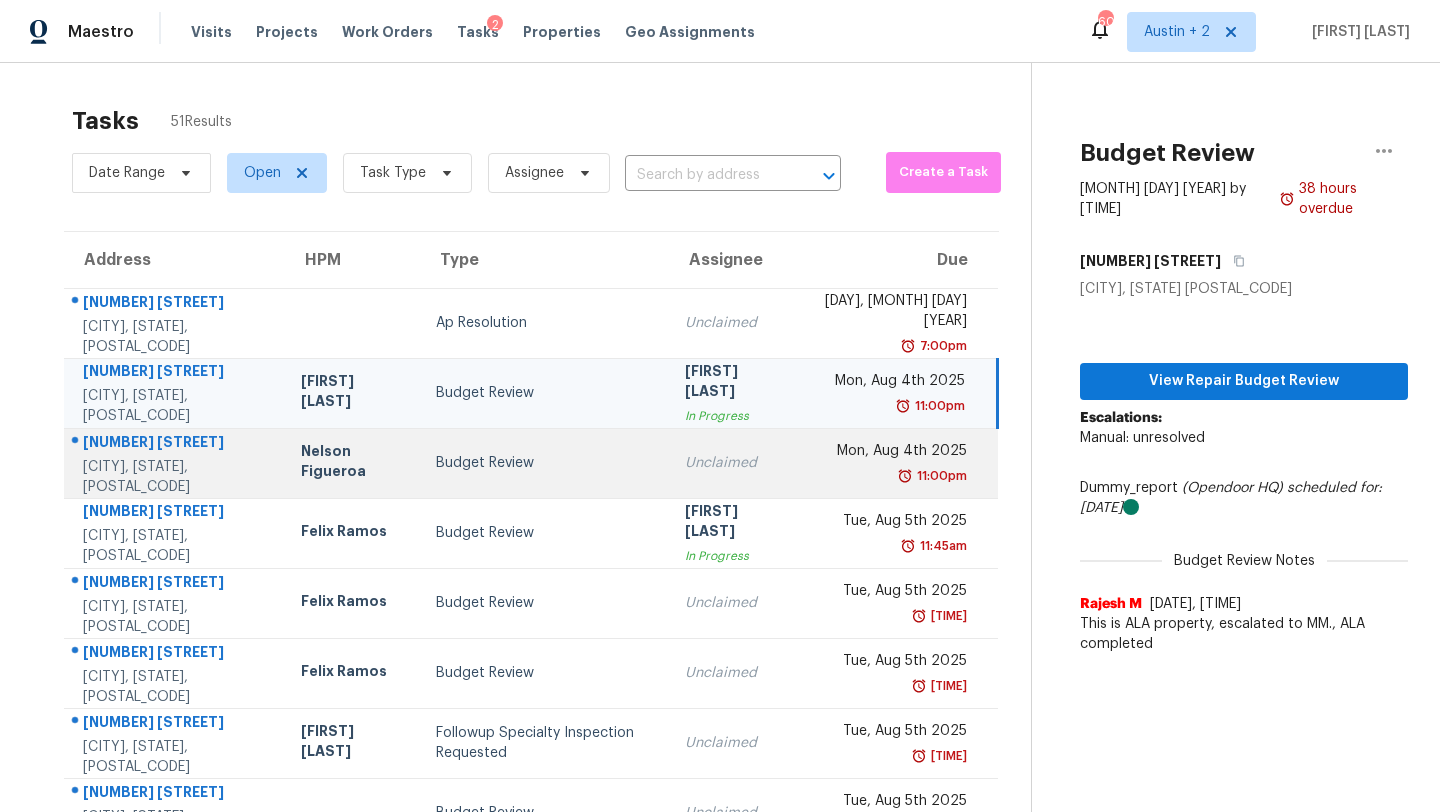 click on "Budget Review" at bounding box center (544, 463) 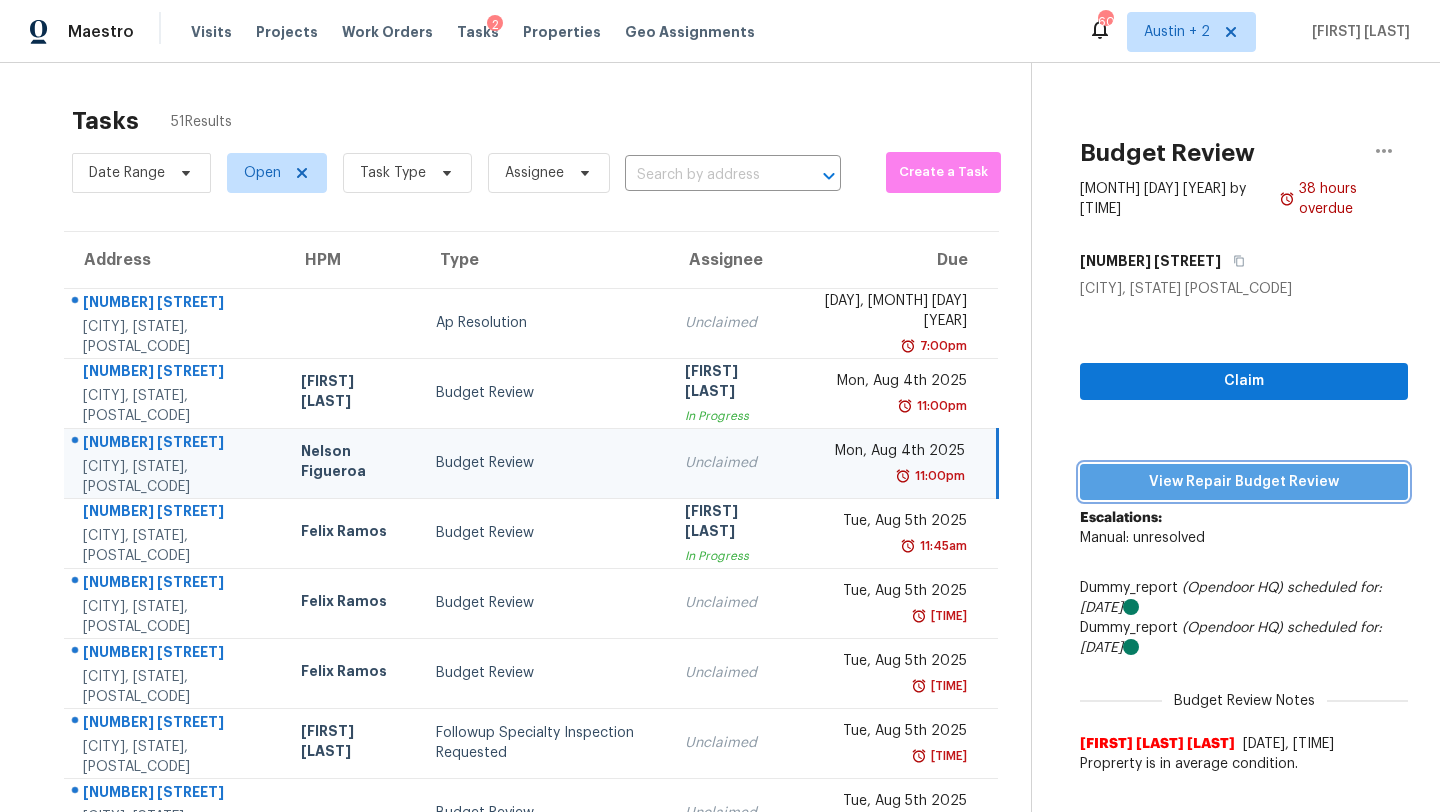 click on "View Repair Budget Review" at bounding box center (1244, 482) 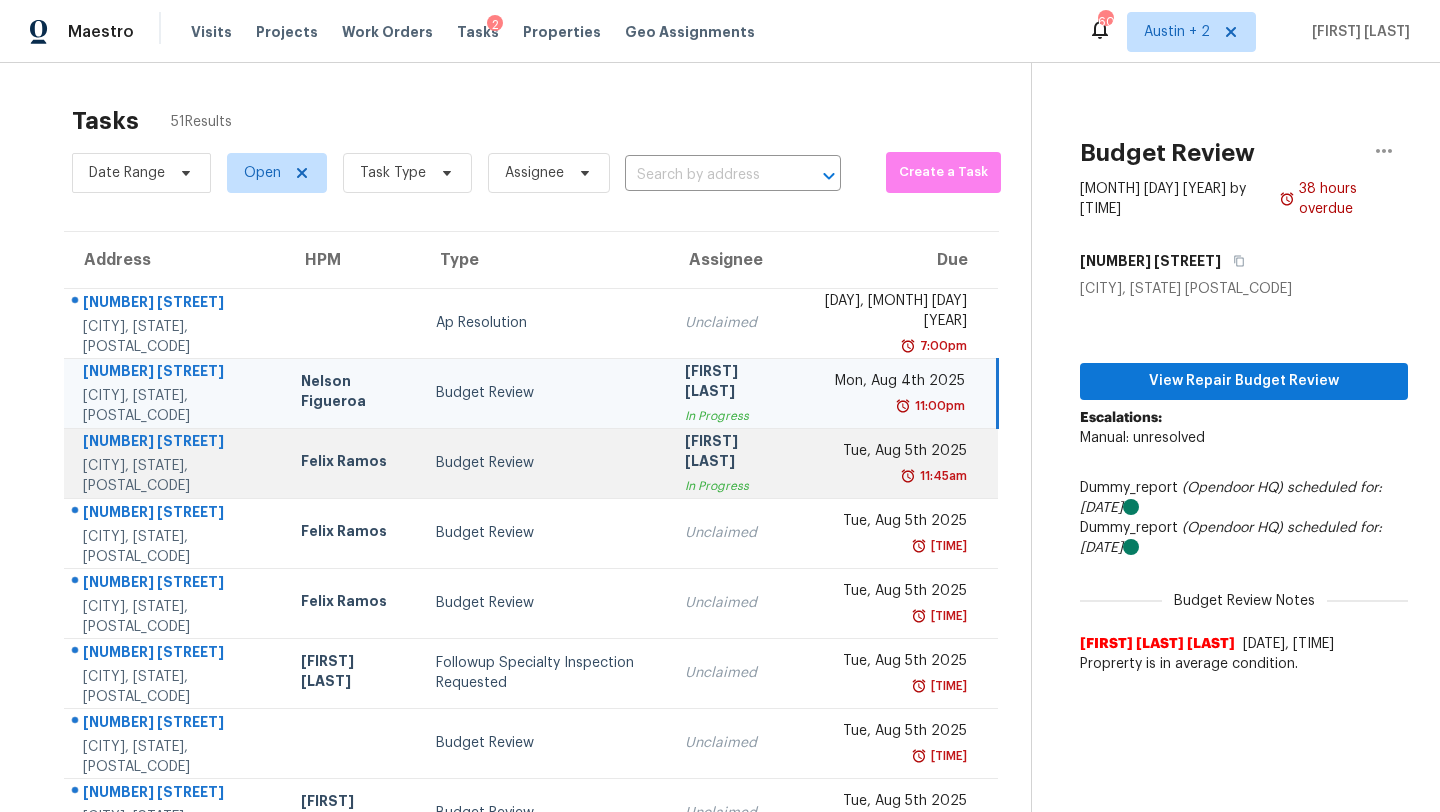 click on "Felix Ramos" at bounding box center [352, 463] 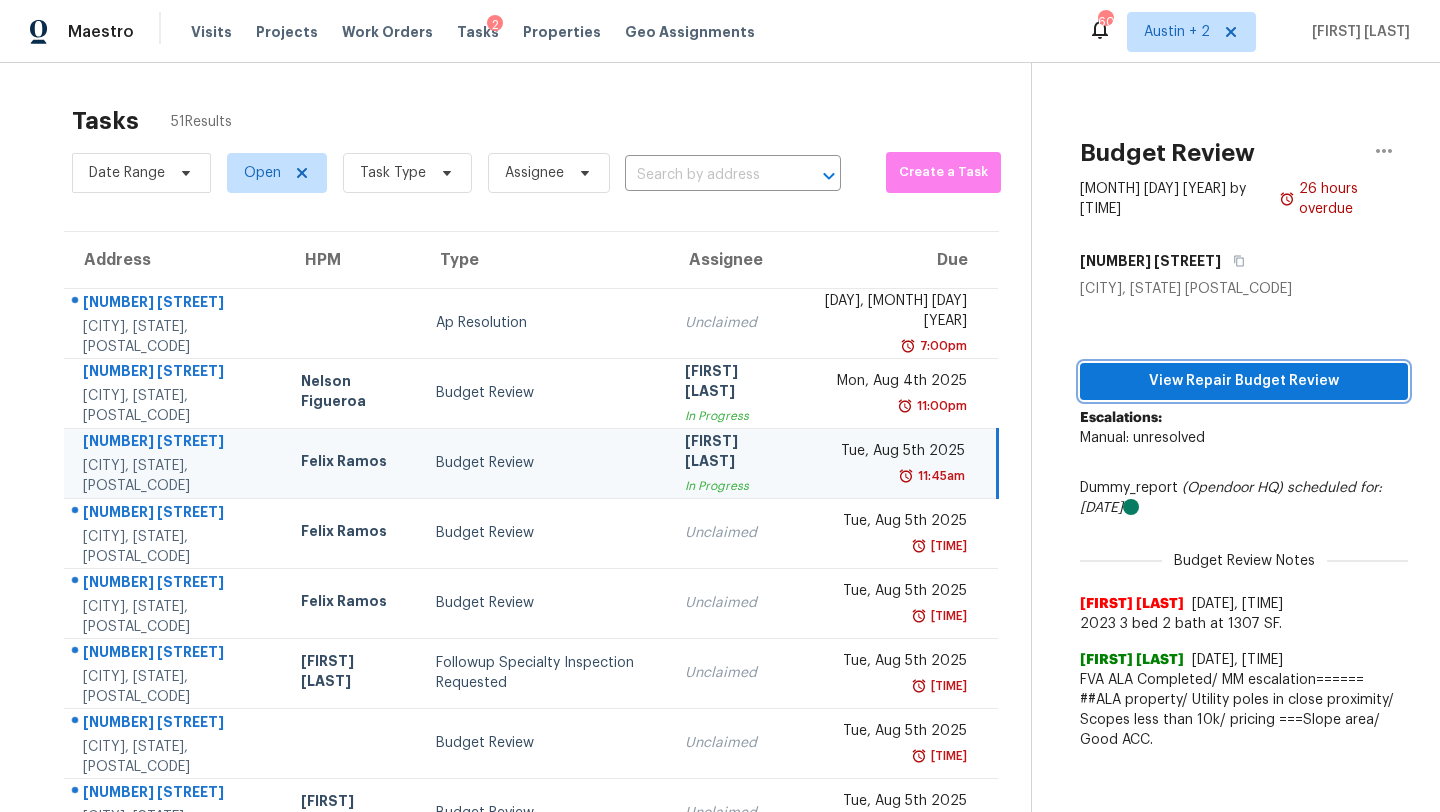 click on "View Repair Budget Review" at bounding box center (1244, 381) 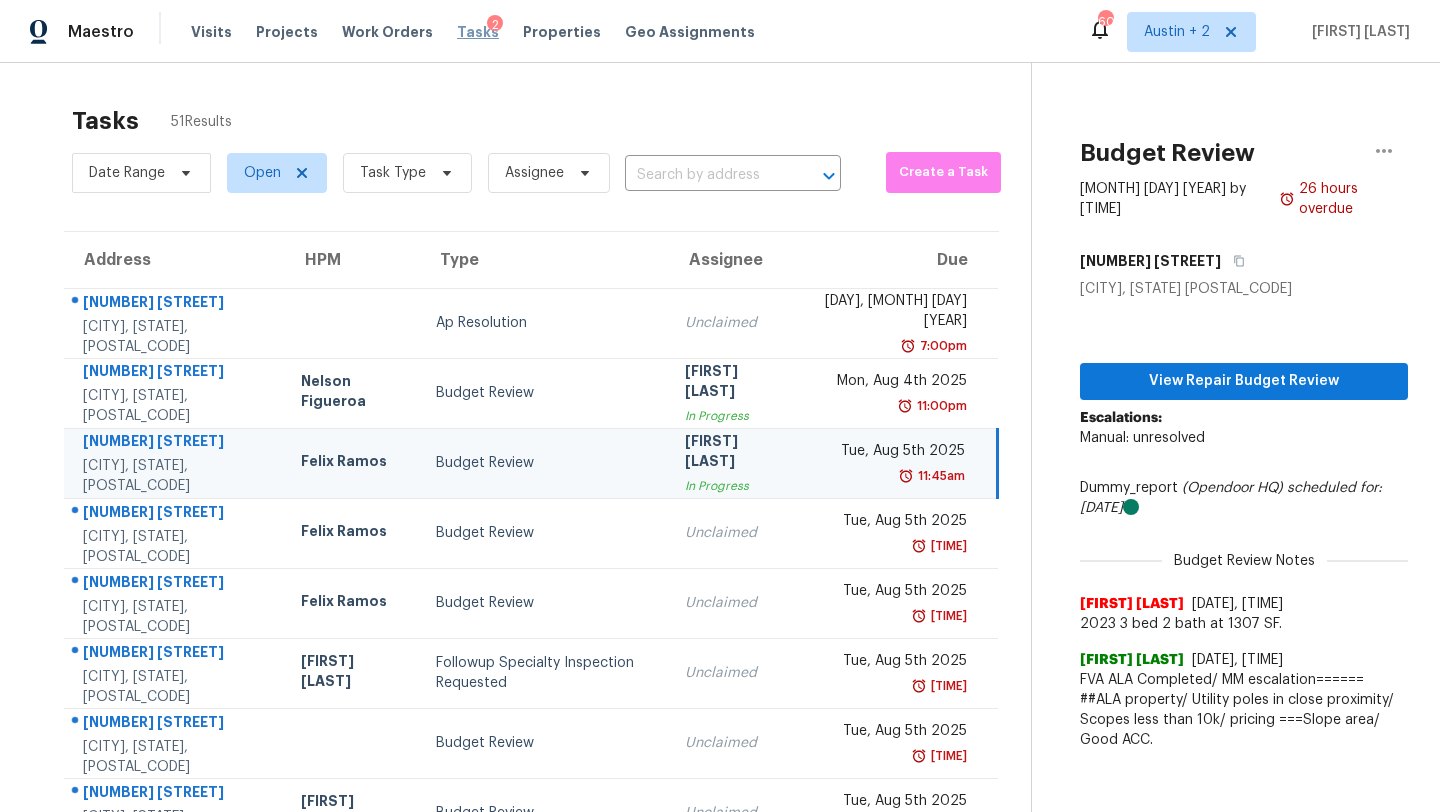 click on "Tasks" at bounding box center [478, 32] 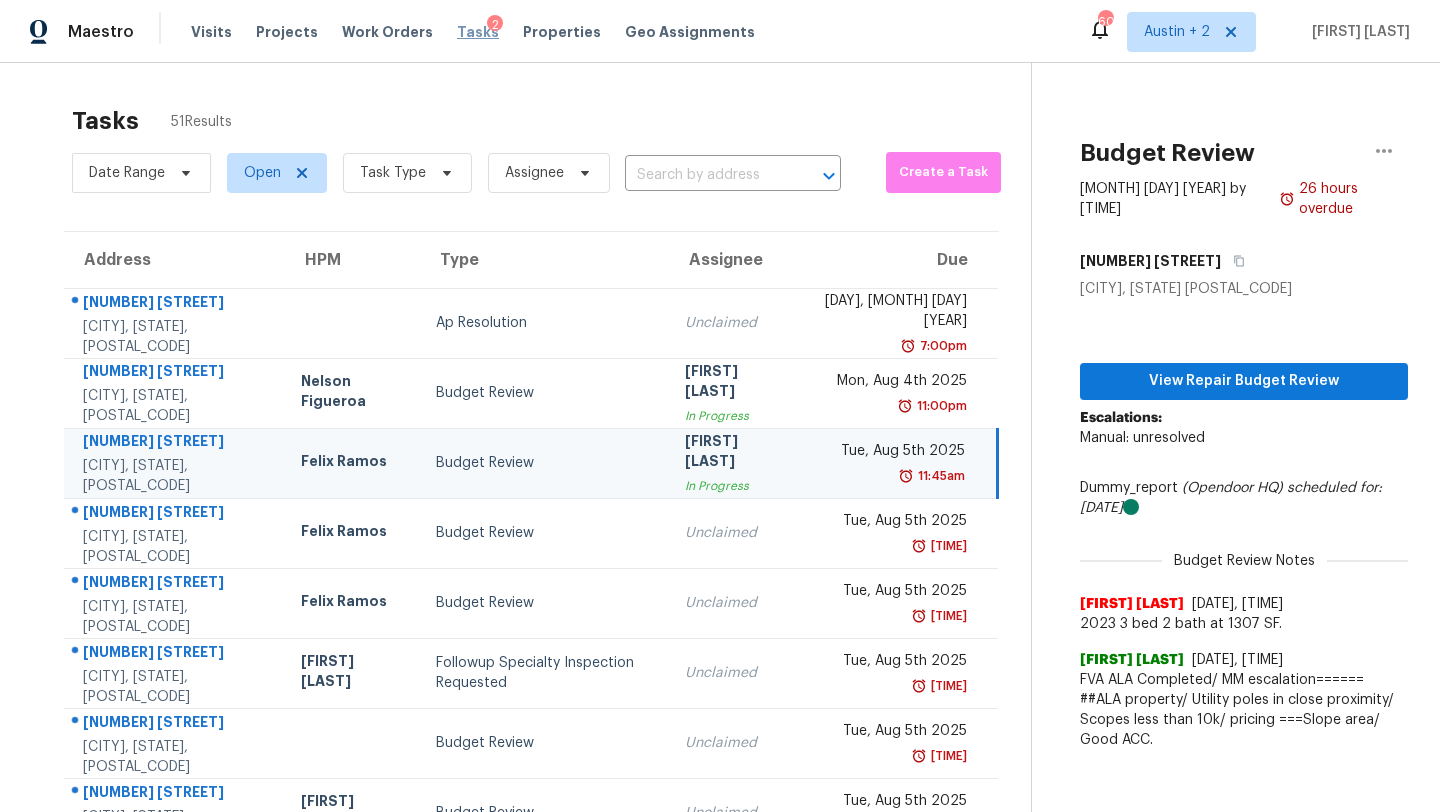 click on "Tasks" at bounding box center (478, 32) 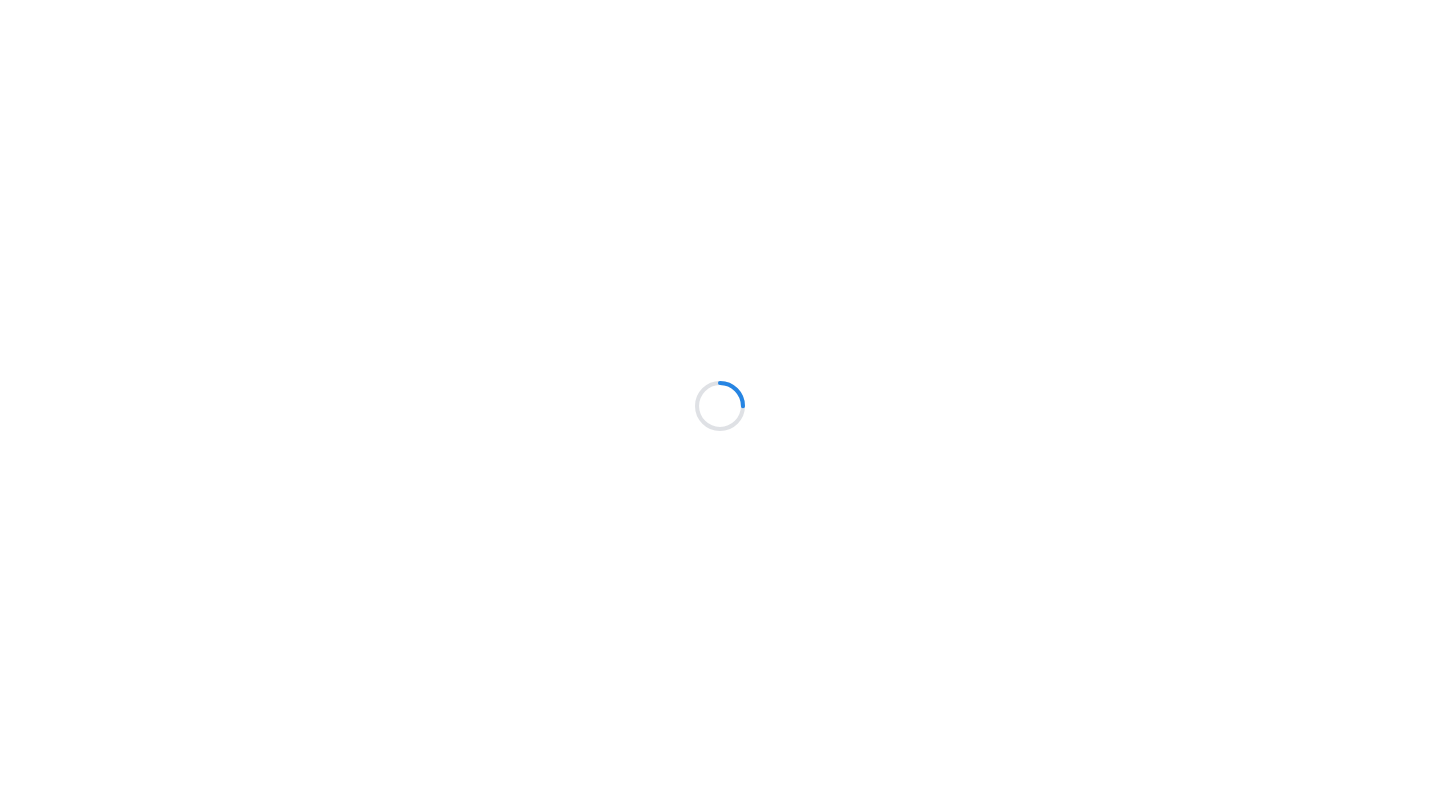 scroll, scrollTop: 0, scrollLeft: 0, axis: both 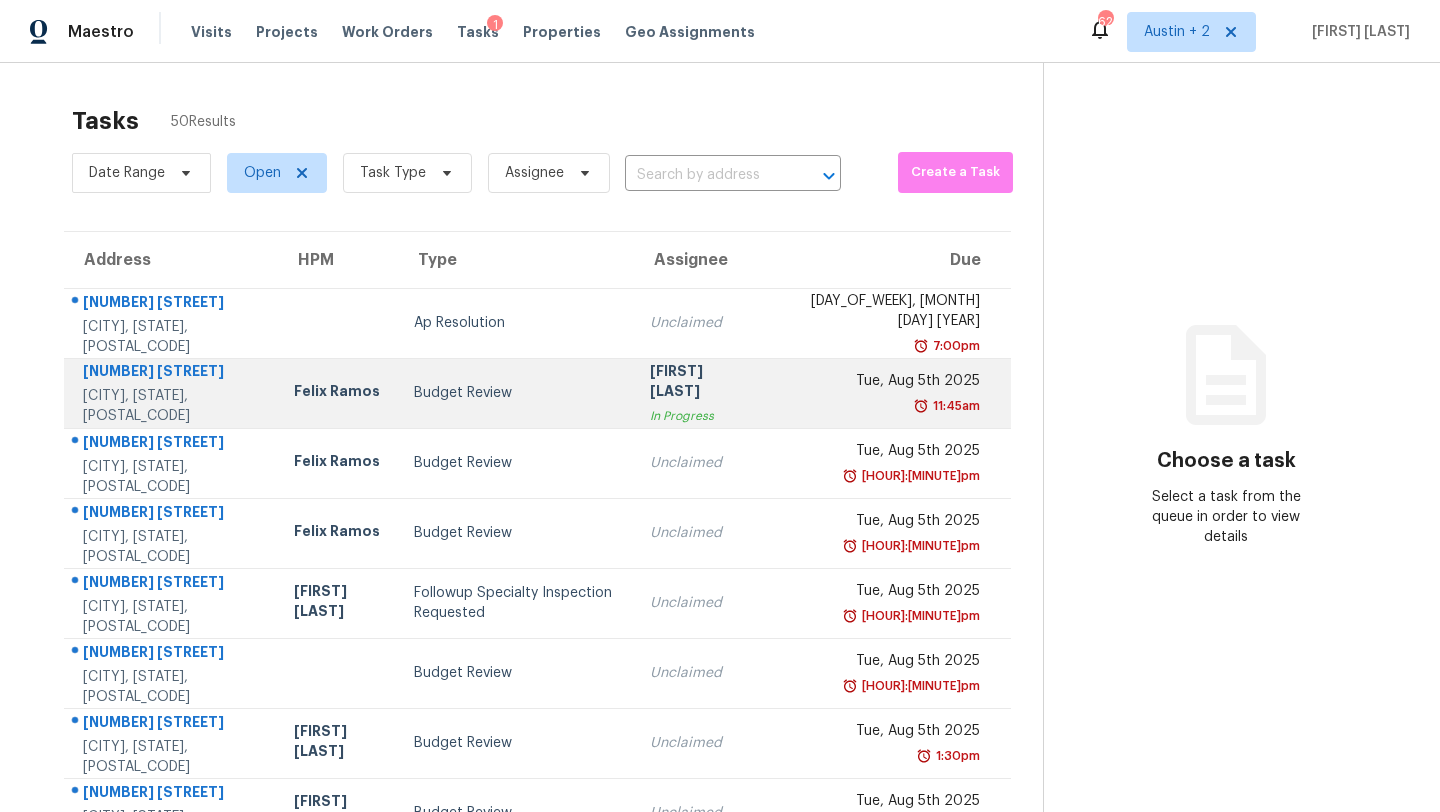 click on "Budget Review" at bounding box center (516, 393) 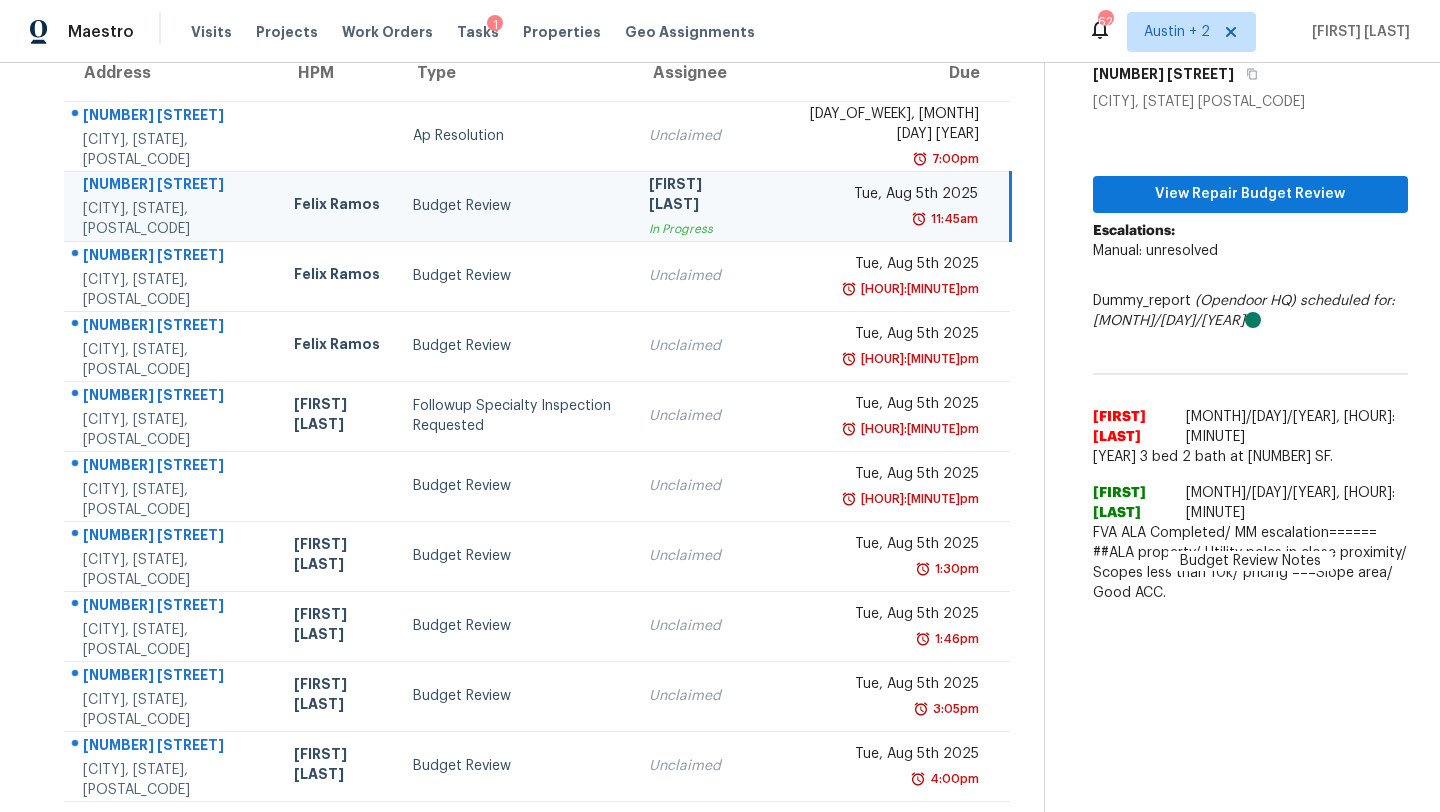 scroll, scrollTop: 229, scrollLeft: 0, axis: vertical 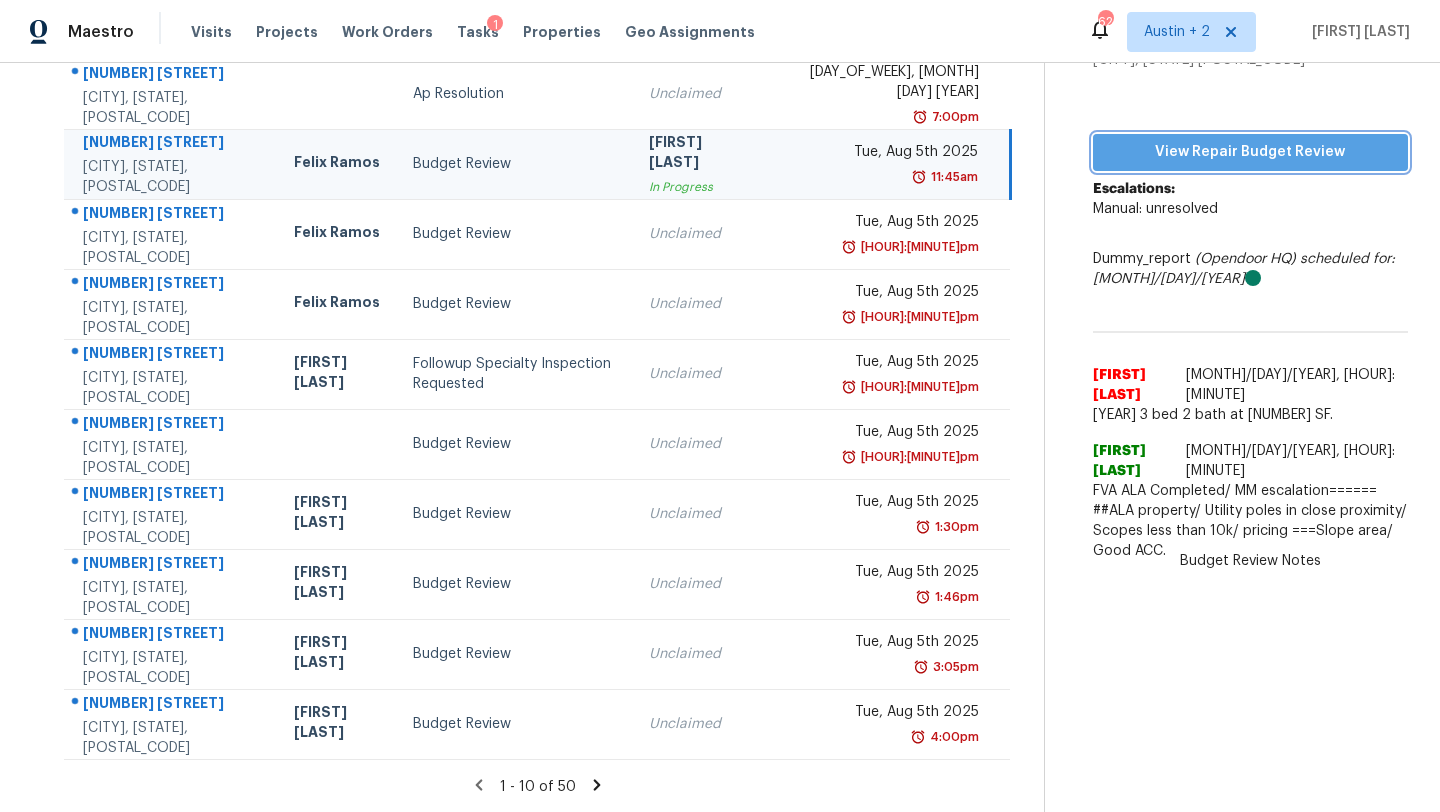 click on "View Repair Budget Review" at bounding box center [1250, 152] 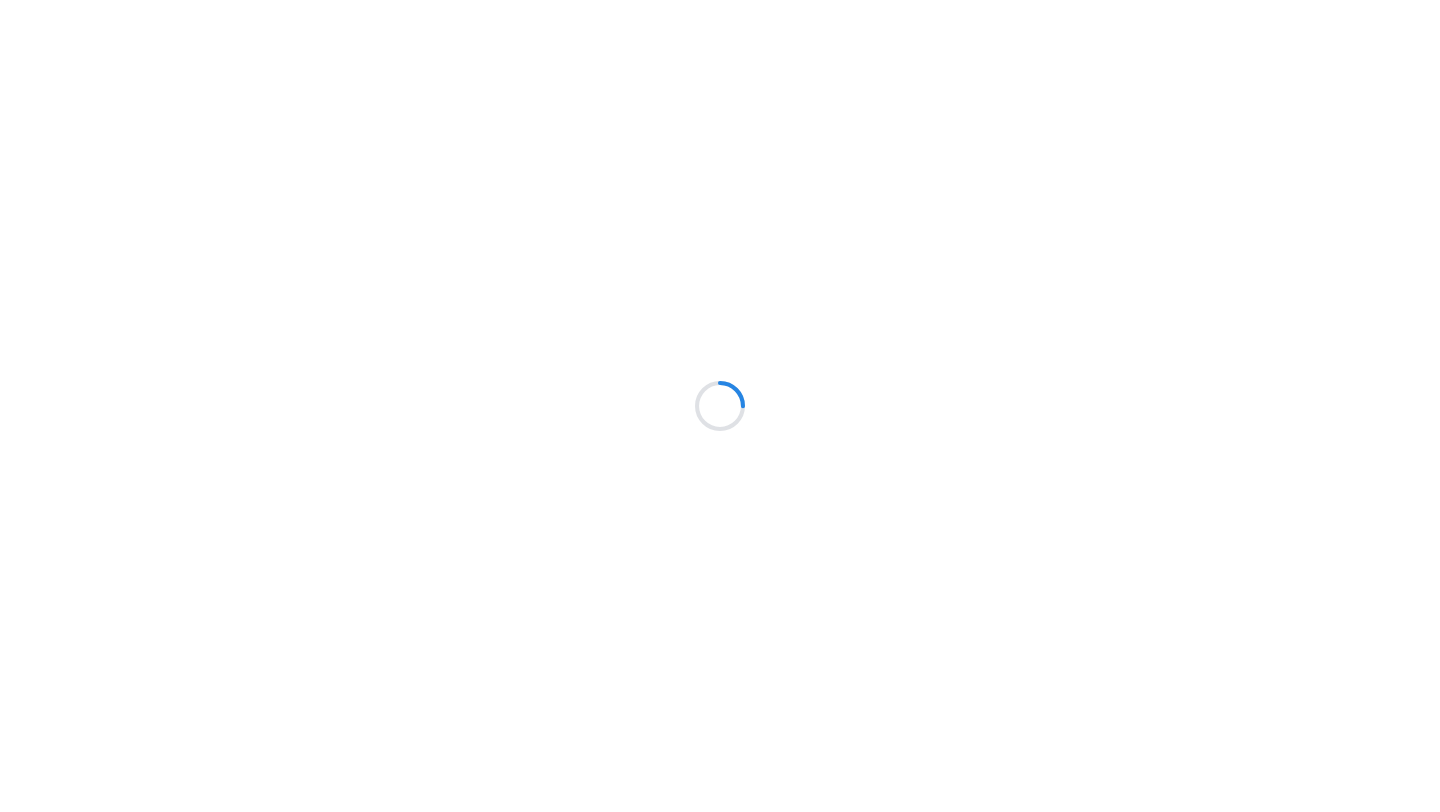 scroll, scrollTop: 0, scrollLeft: 0, axis: both 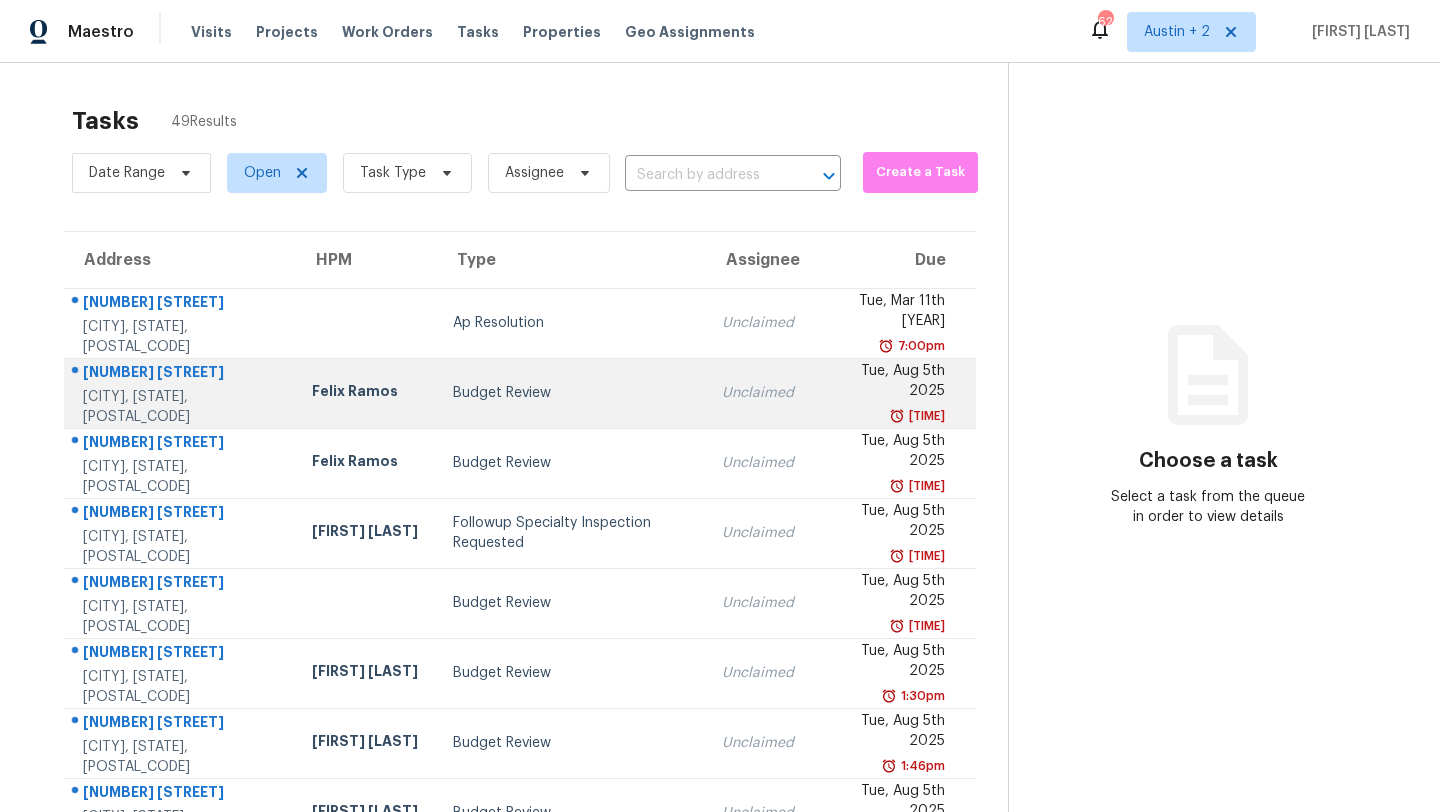 click on "Budget Review" at bounding box center [571, 393] 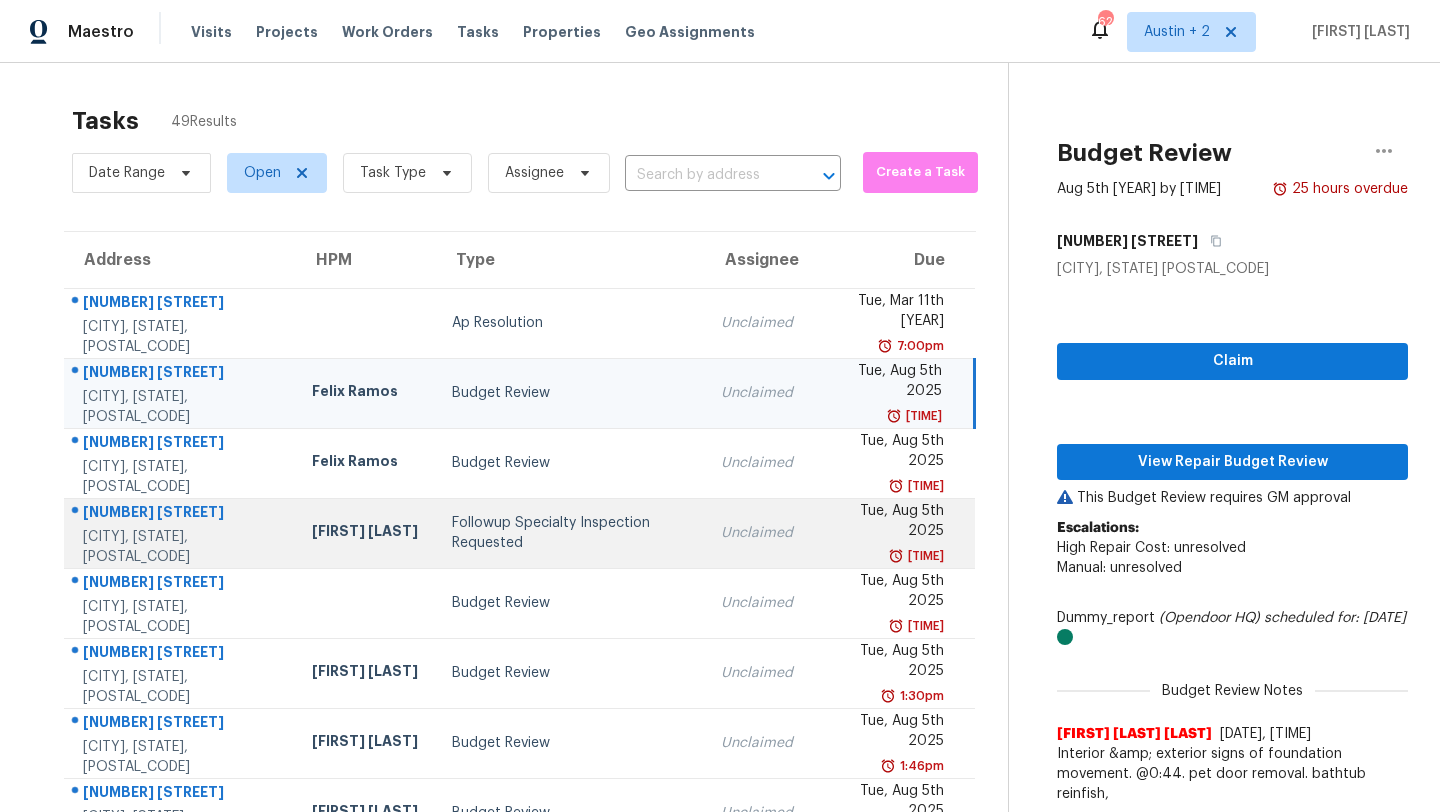 scroll, scrollTop: 229, scrollLeft: 0, axis: vertical 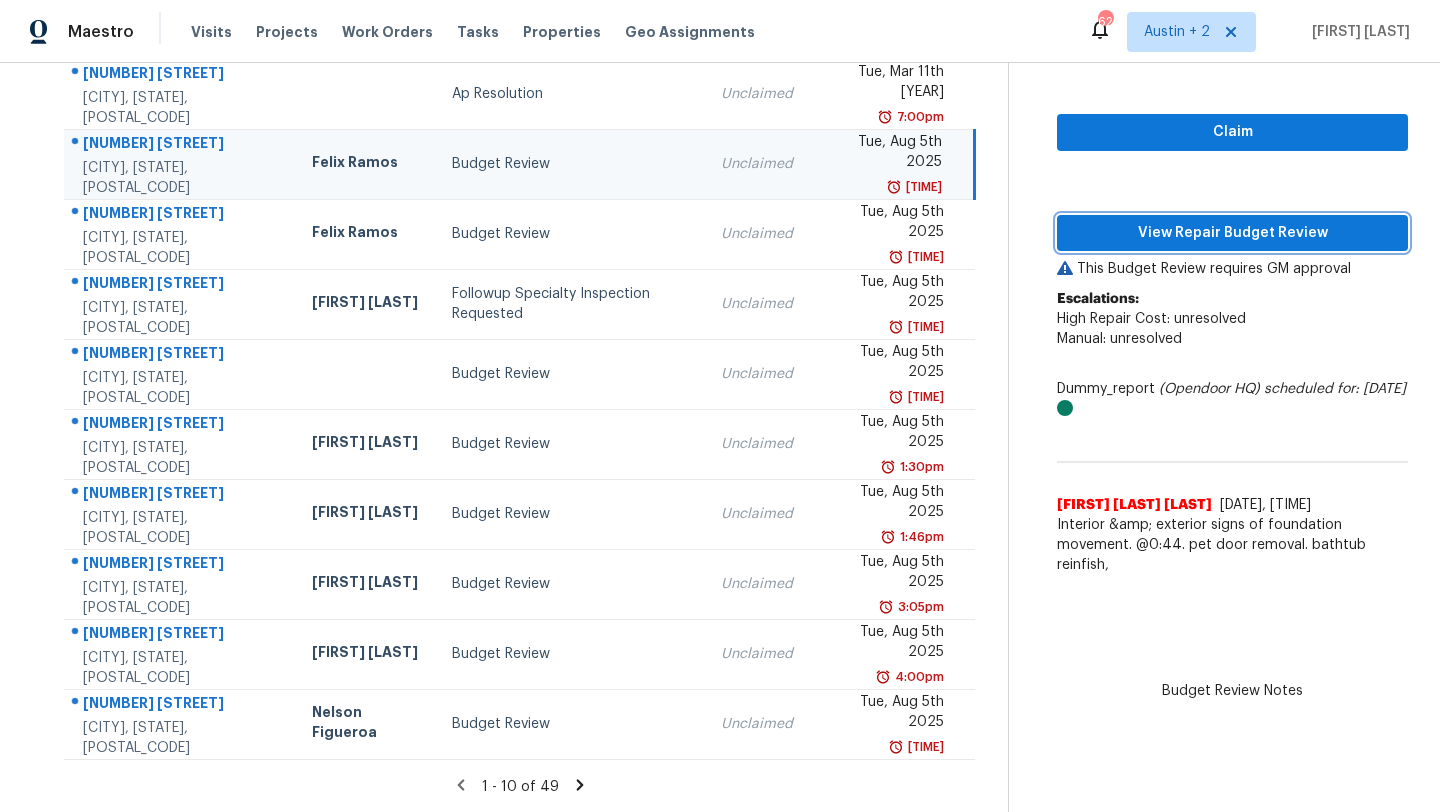 click on "View Repair Budget Review" at bounding box center [1232, 233] 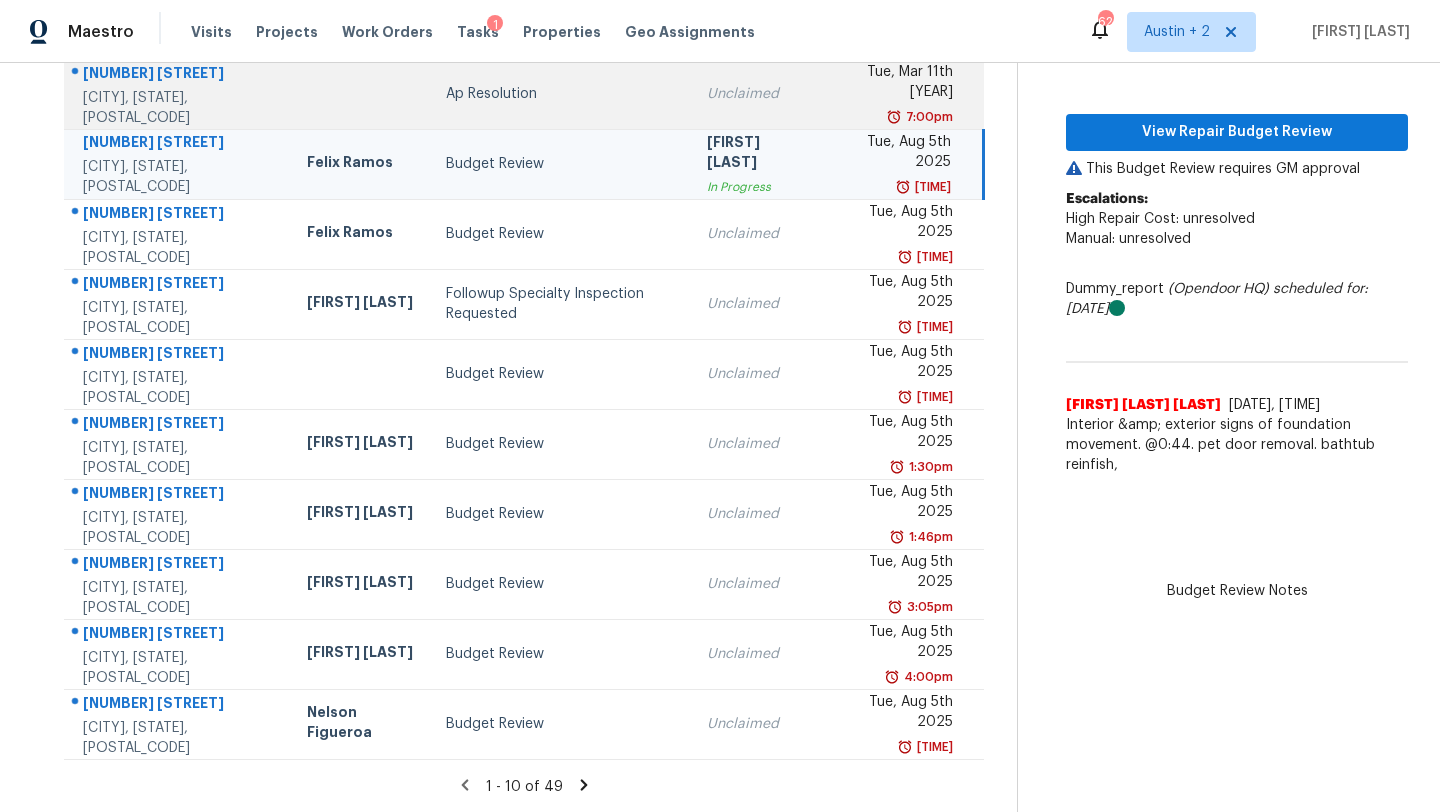 scroll, scrollTop: 0, scrollLeft: 0, axis: both 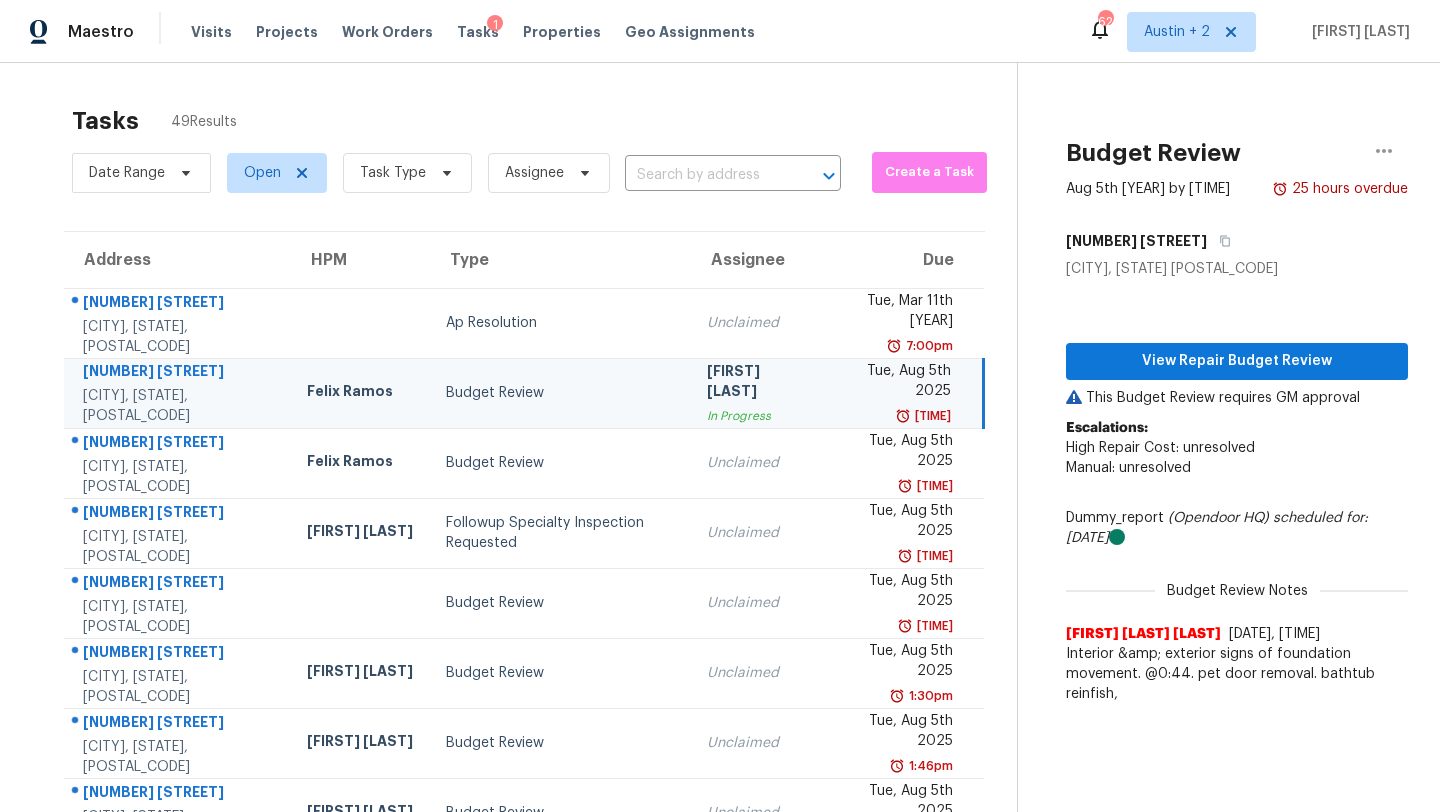 click on "Tasks 1" at bounding box center [478, 32] 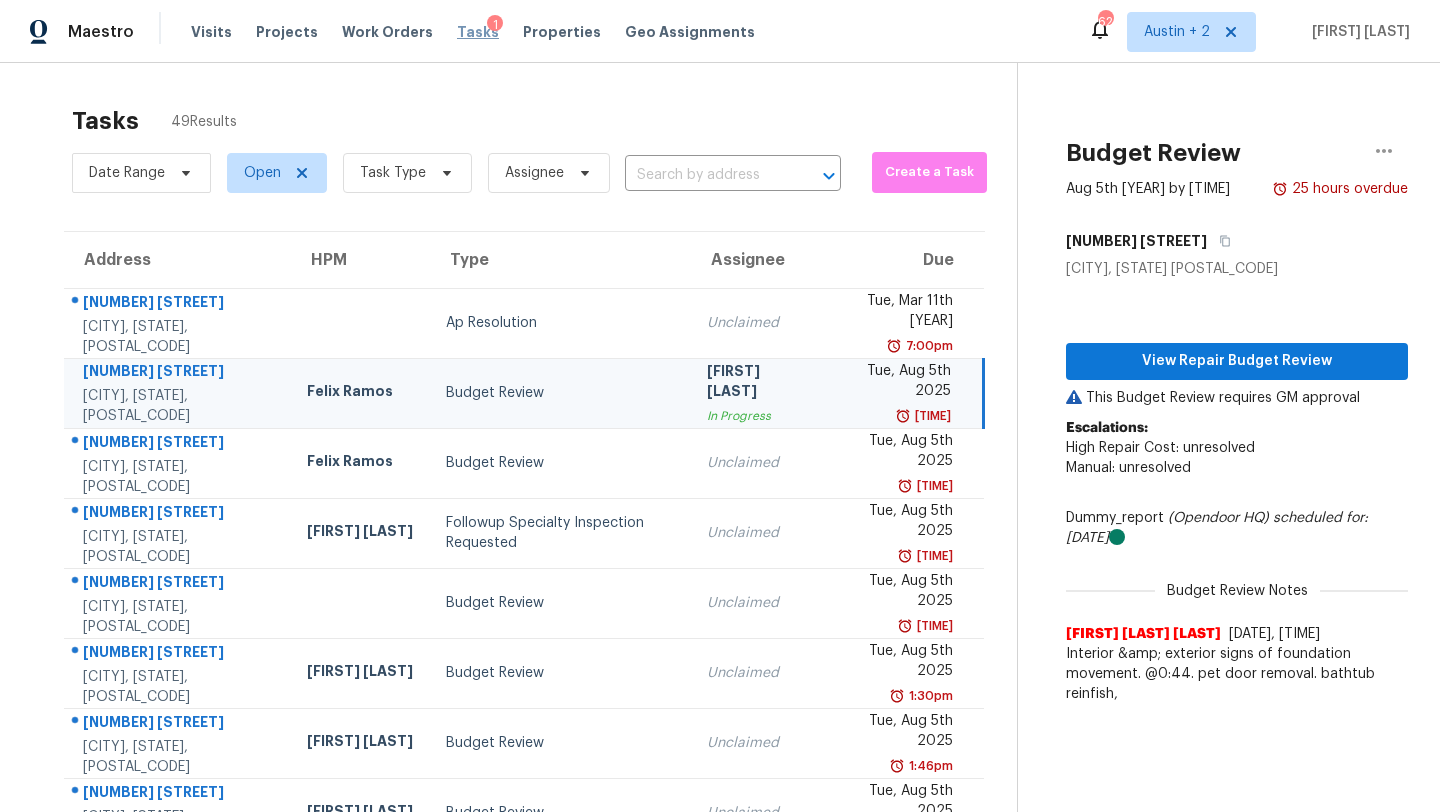 click on "Tasks" at bounding box center [478, 32] 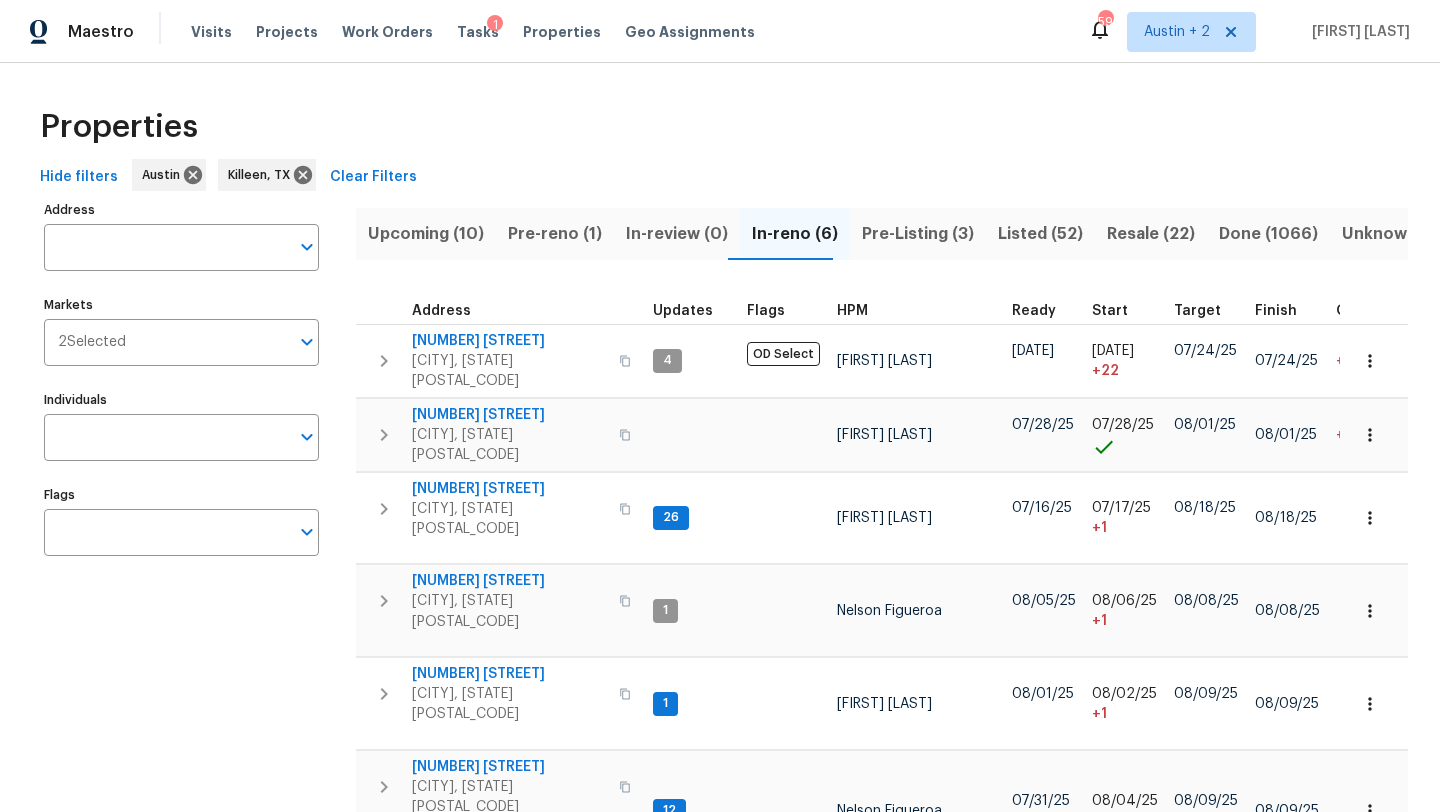 scroll, scrollTop: 0, scrollLeft: 0, axis: both 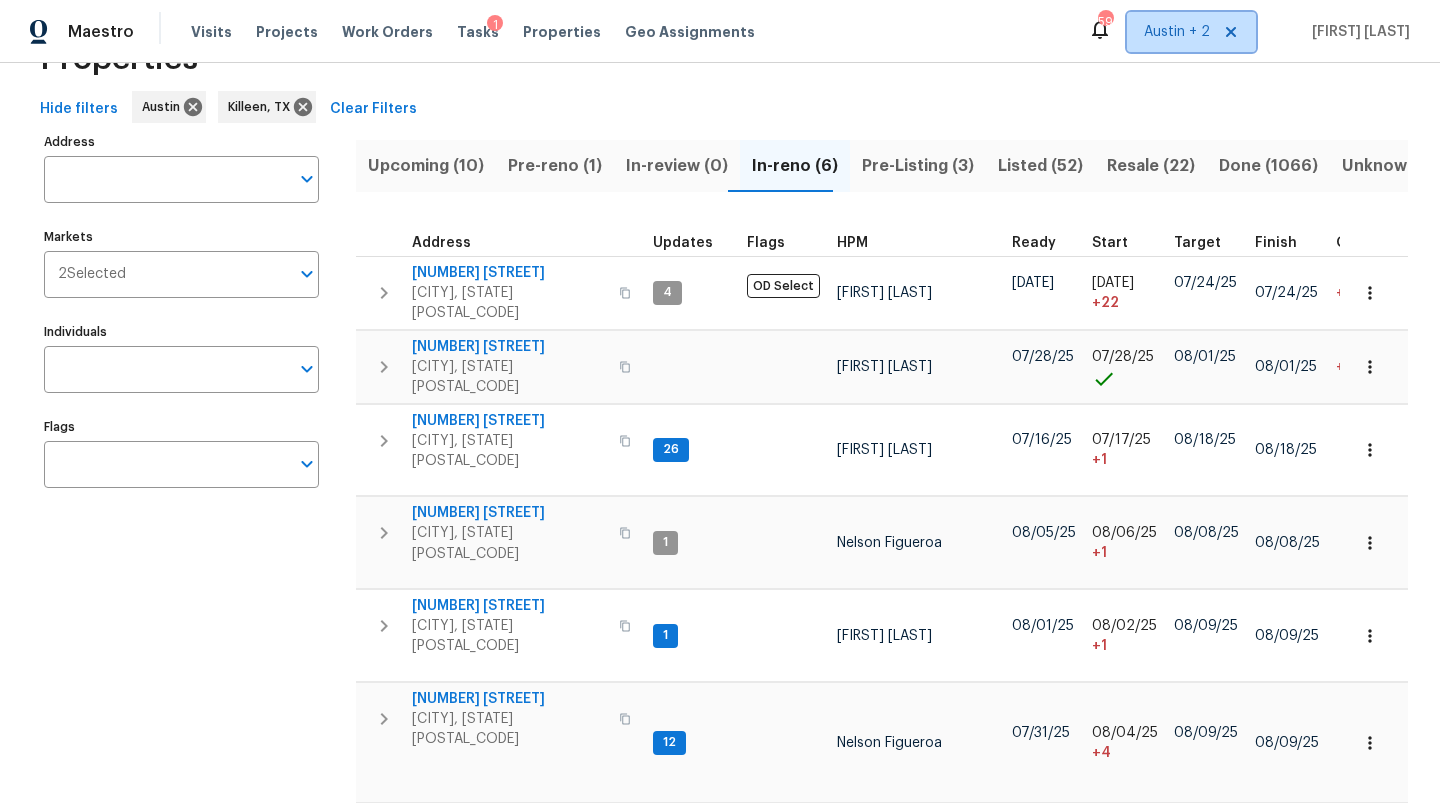 click on "Austin + 2" at bounding box center [1177, 32] 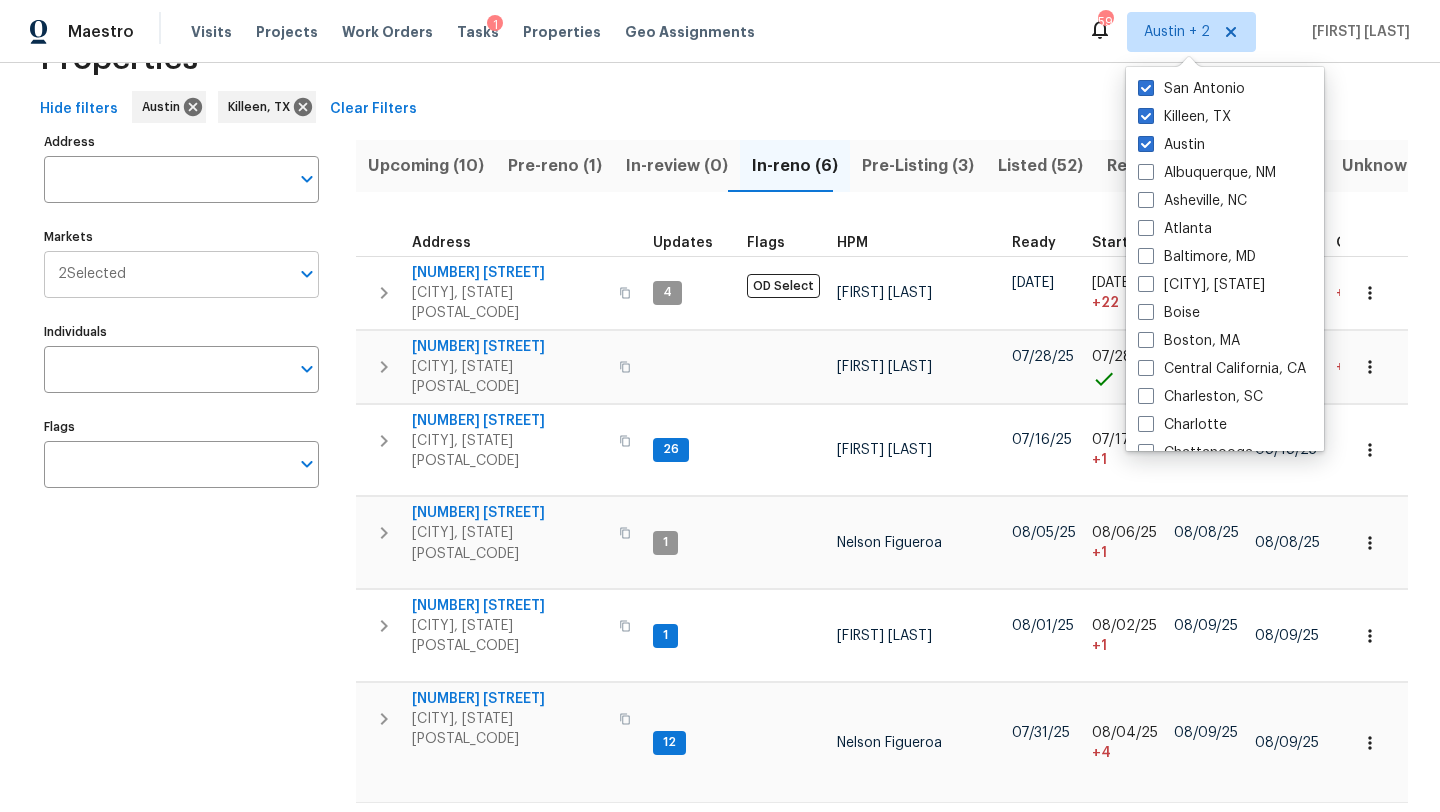 click on "Markets" at bounding box center (207, 274) 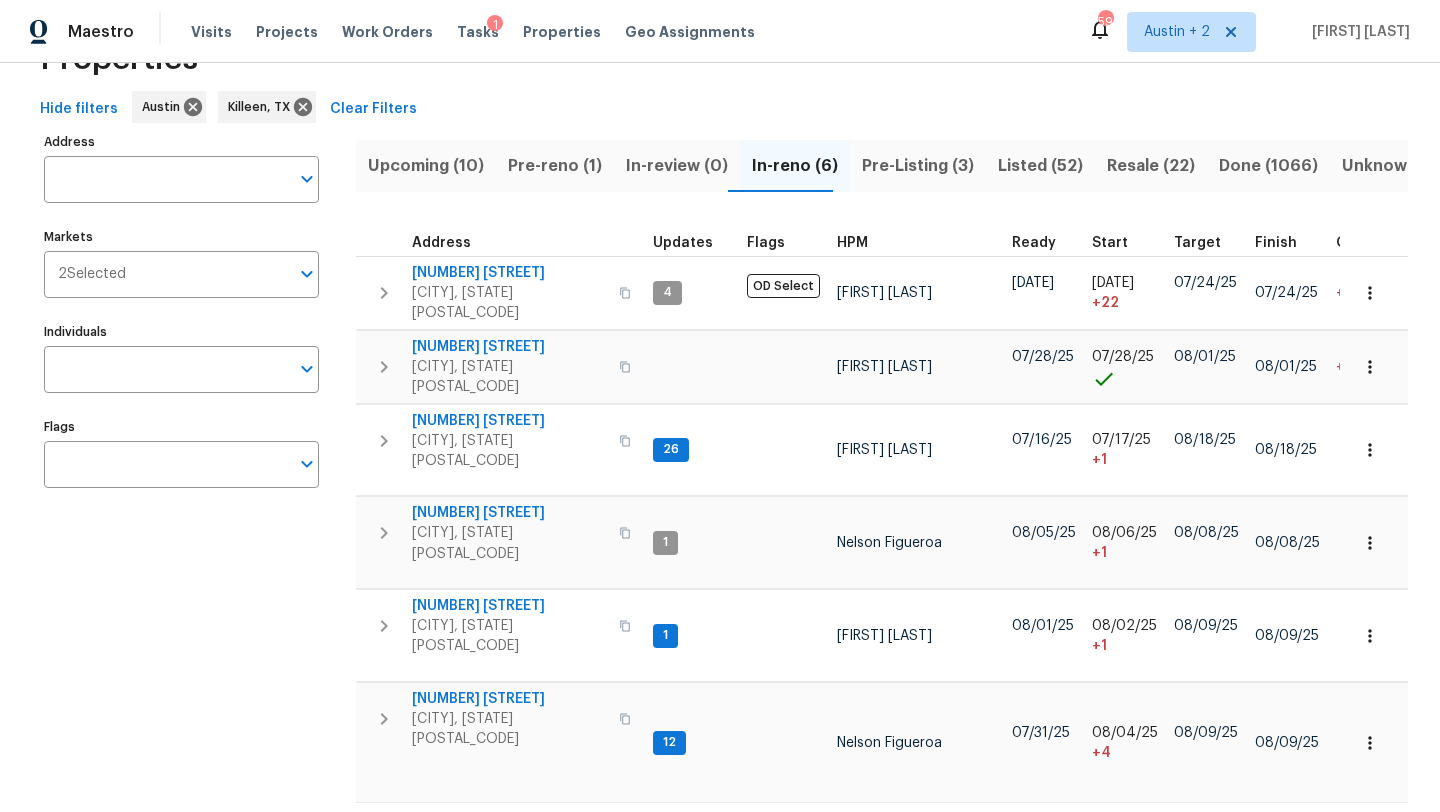 click on "Upcoming (10) Pre-reno (1) In-review (0) In-reno (6) Pre-Listing (3) Listed (52) Resale (22) Done (1066) Unknown (0) Address Updates Flags HPM Ready Start Target Finish Overall WO Completion Reno Progress Last Seen Work Complete Setup Complete QC Complete 6900 Vallecito Dr Austin, TX 78759 4 OD Select Martin Chagolla 05/29/25 06/20/25 + 22 07/24/25 07/24/25 +13 1 WIP 3 Done 55 %   63 / 114 No 8d  ago 503 Hackberry St Lockhart, TX 78644 Martin Chagolla 07/28/25 07/28/25 08/01/25 08/01/25 +5 2 WIP 0 %   0 / 2 No 1d  ago 1184 Four Seasons Farm Dr Kyle, TX 78640 26 Chris Fuentes 07/16/25 07/17/25 + 1 08/18/25 08/18/25 3 WIP 4 Done 2 Accepted 21 %   7 / 32 Yes 6h  ago 1003 Joe Morse Dr Copperas Cove, TX 76522 1 Nelson Figueroa 08/05/25 08/06/25 + 1 08/08/25 08/08/25 1 WIP 1 Sent 1 Accepted 0 %   0 / 13 No 1d  ago 404 Stewart Dr Hutto, TX 78634 1 Martin Chagolla 08/01/25 08/02/25 + 1 08/09/25 08/09/25 1 QC 1 WIP 1 Sent 12 %   1 / 8 No ∞  ago 1514 Barcus Dr Georgetown, TX 78626 12 Nelson Figueroa 07/31/25 08/04/25" at bounding box center (882, 490) 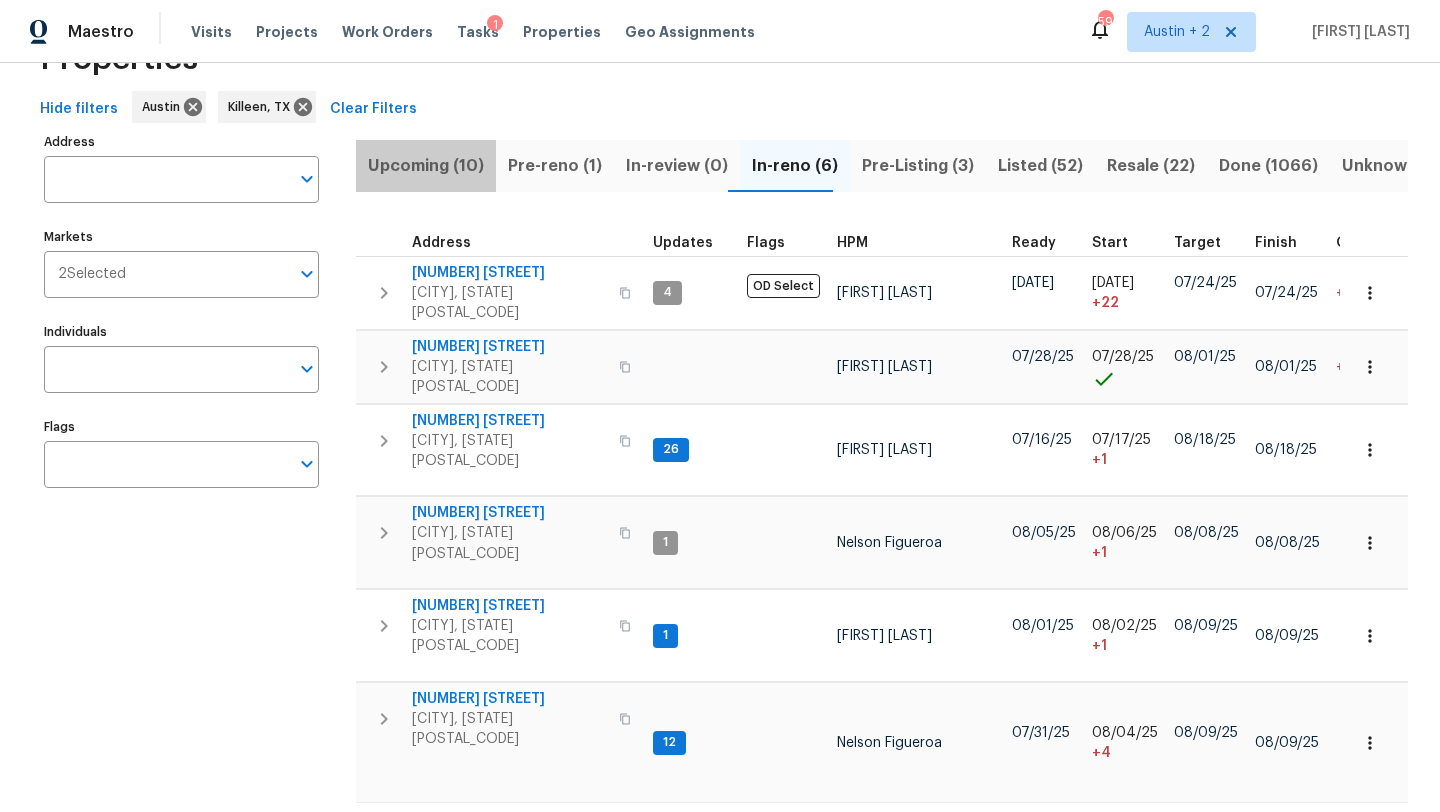 click on "Upcoming (10)" at bounding box center (426, 166) 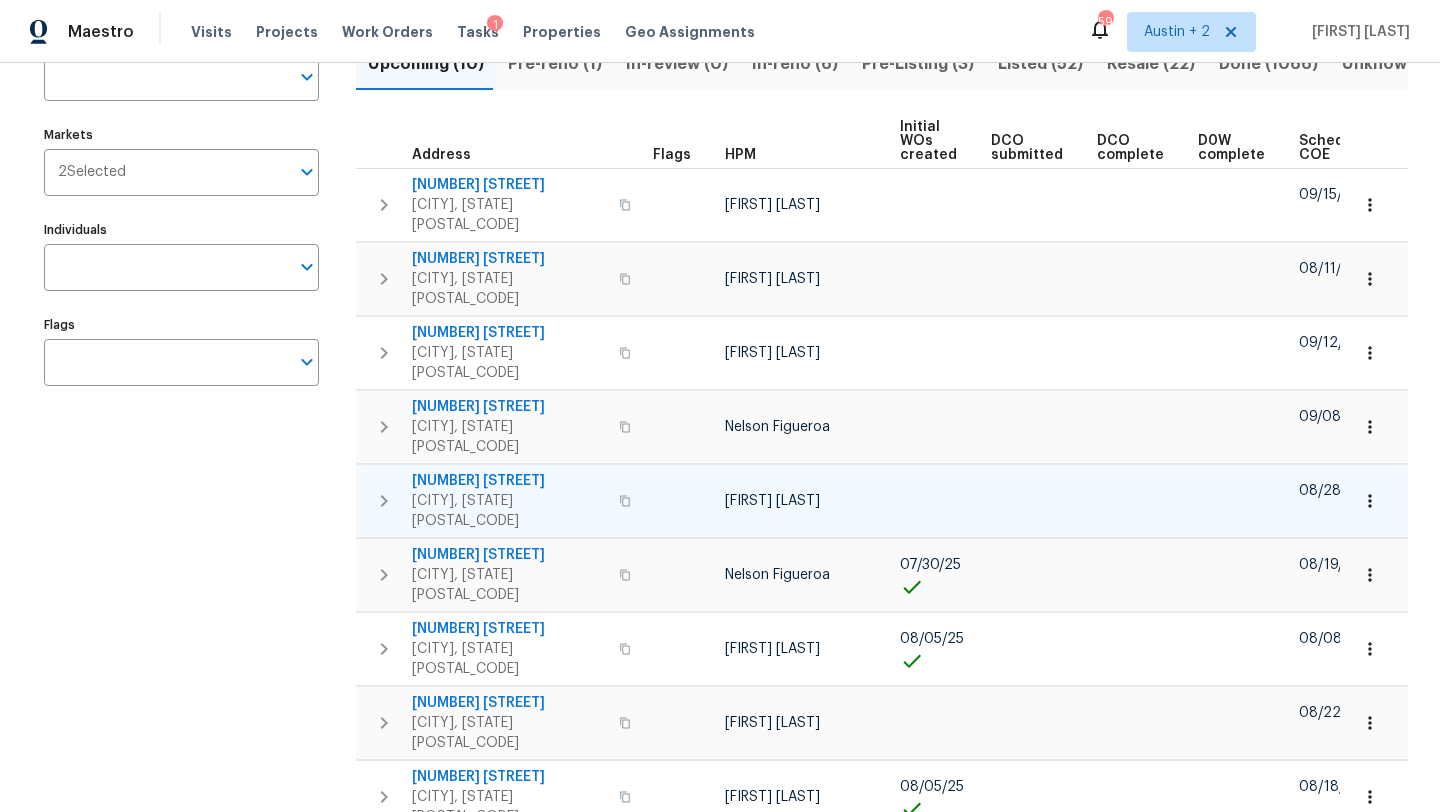 scroll, scrollTop: 186, scrollLeft: 0, axis: vertical 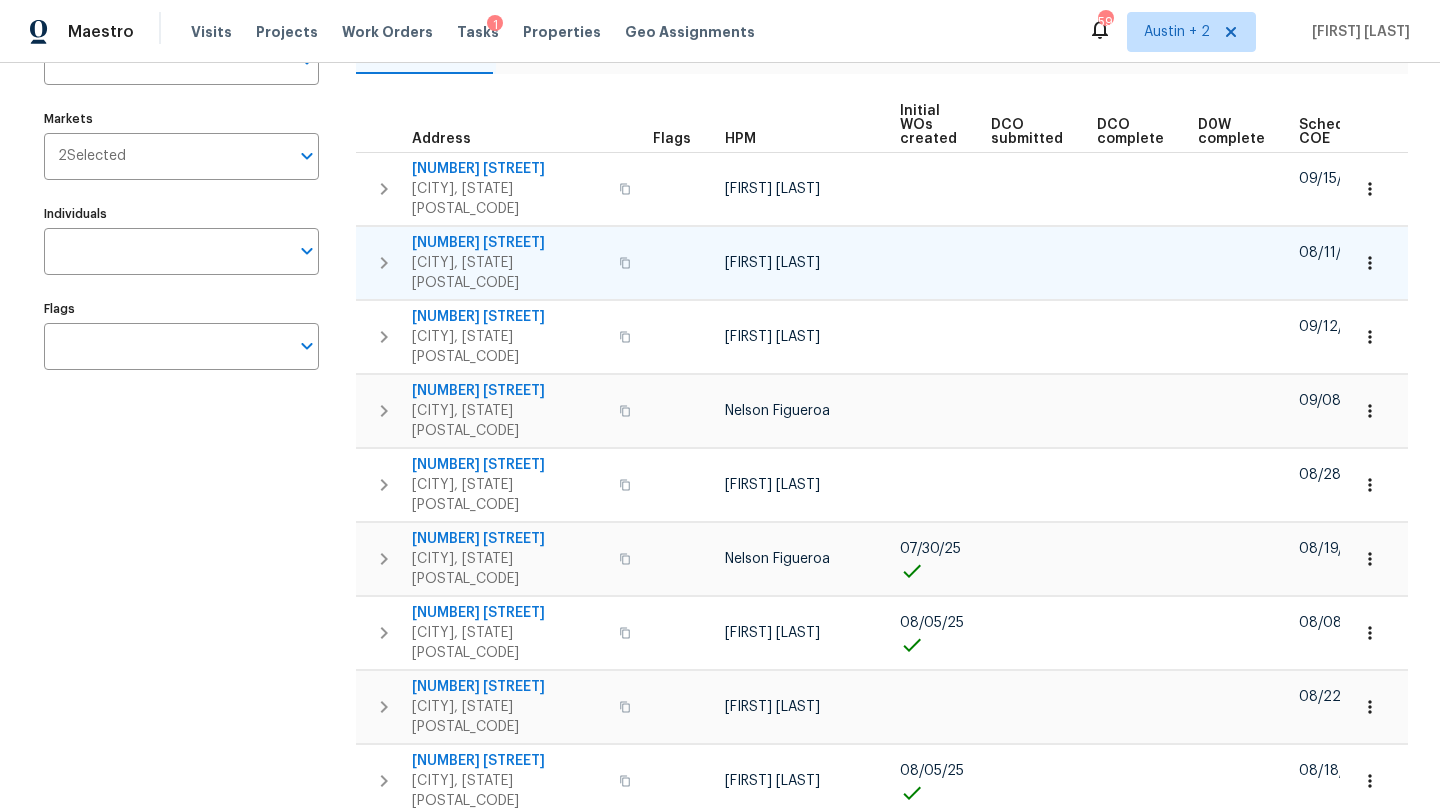 click 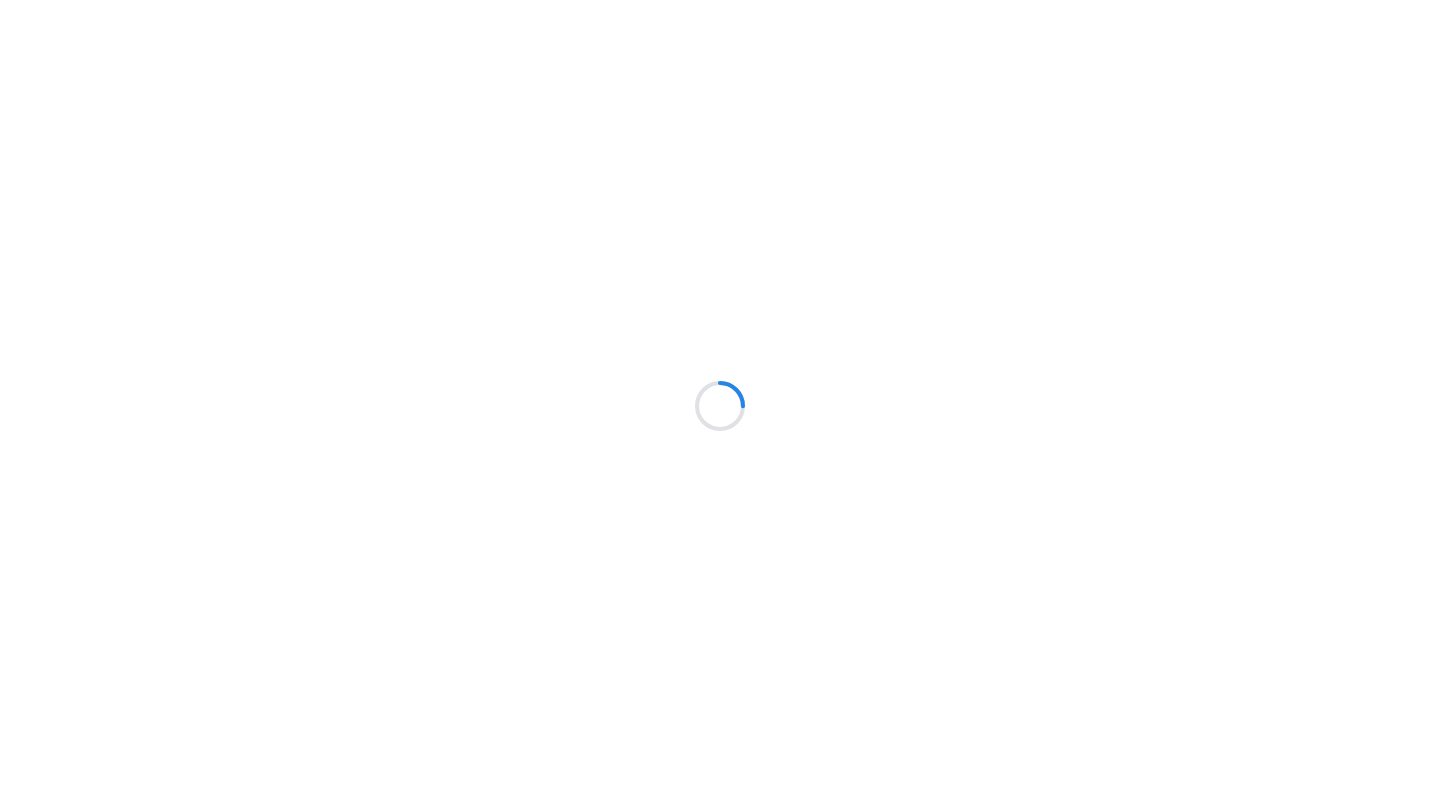 scroll, scrollTop: 0, scrollLeft: 0, axis: both 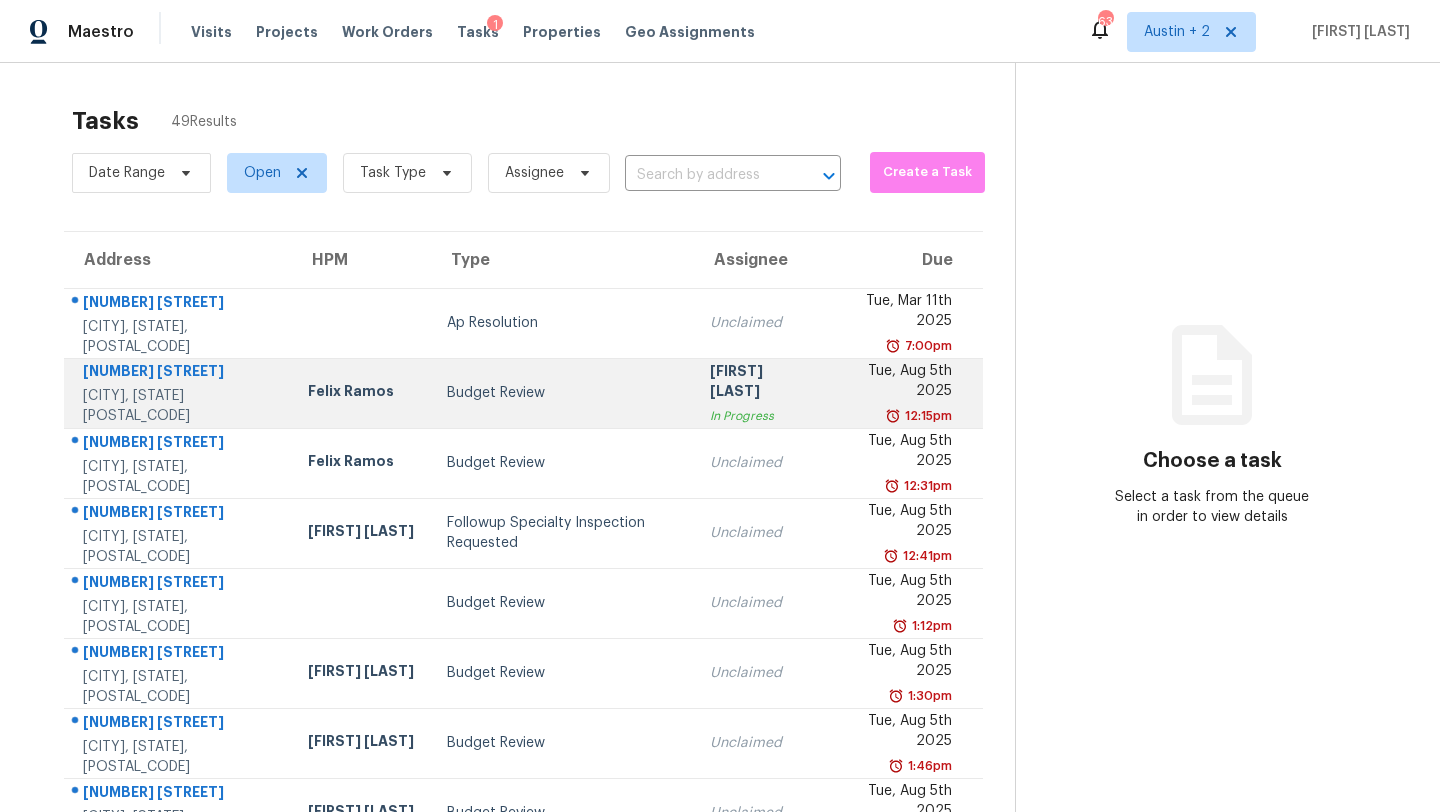 click on "Budget Review" at bounding box center [562, 393] 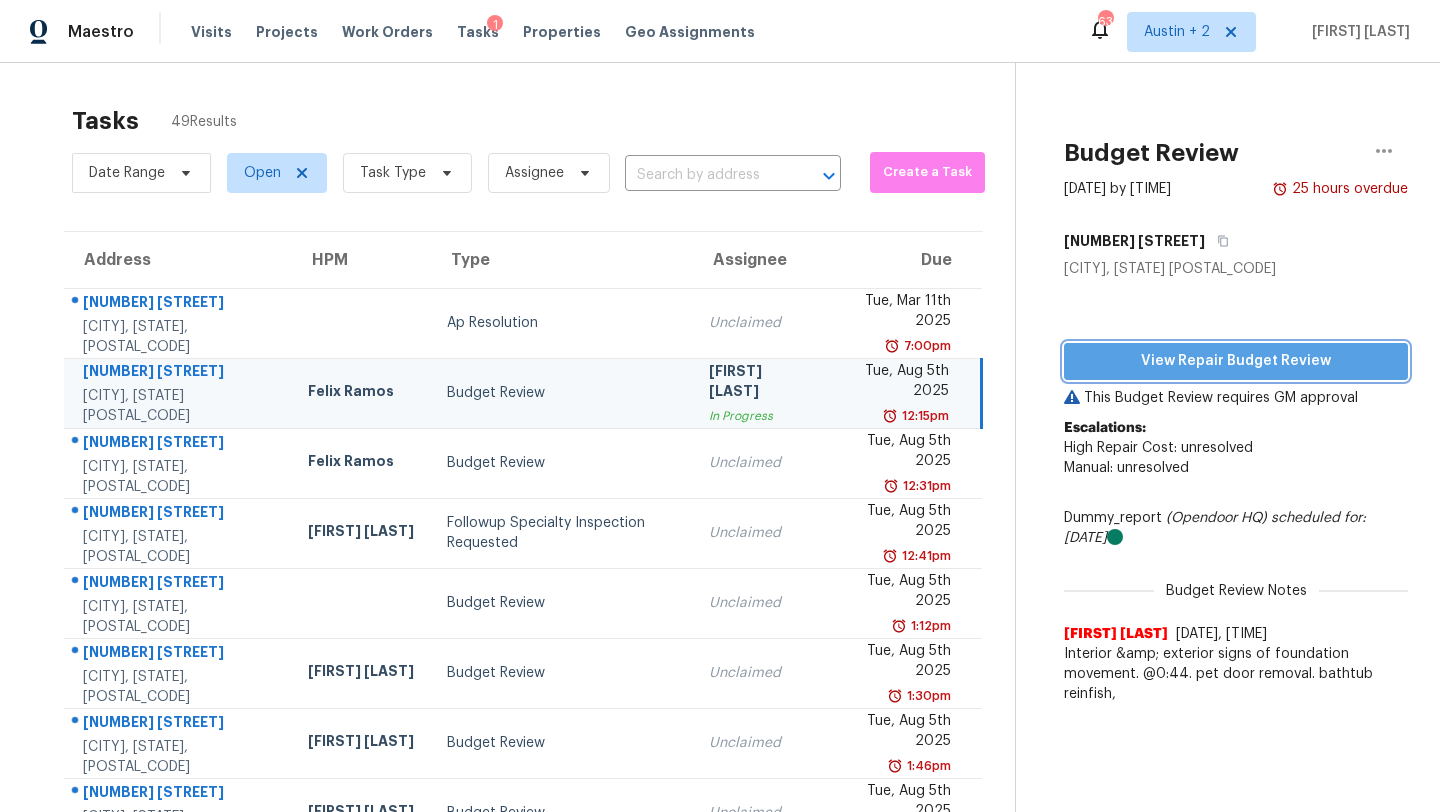 click on "View Repair Budget Review" at bounding box center (1236, 361) 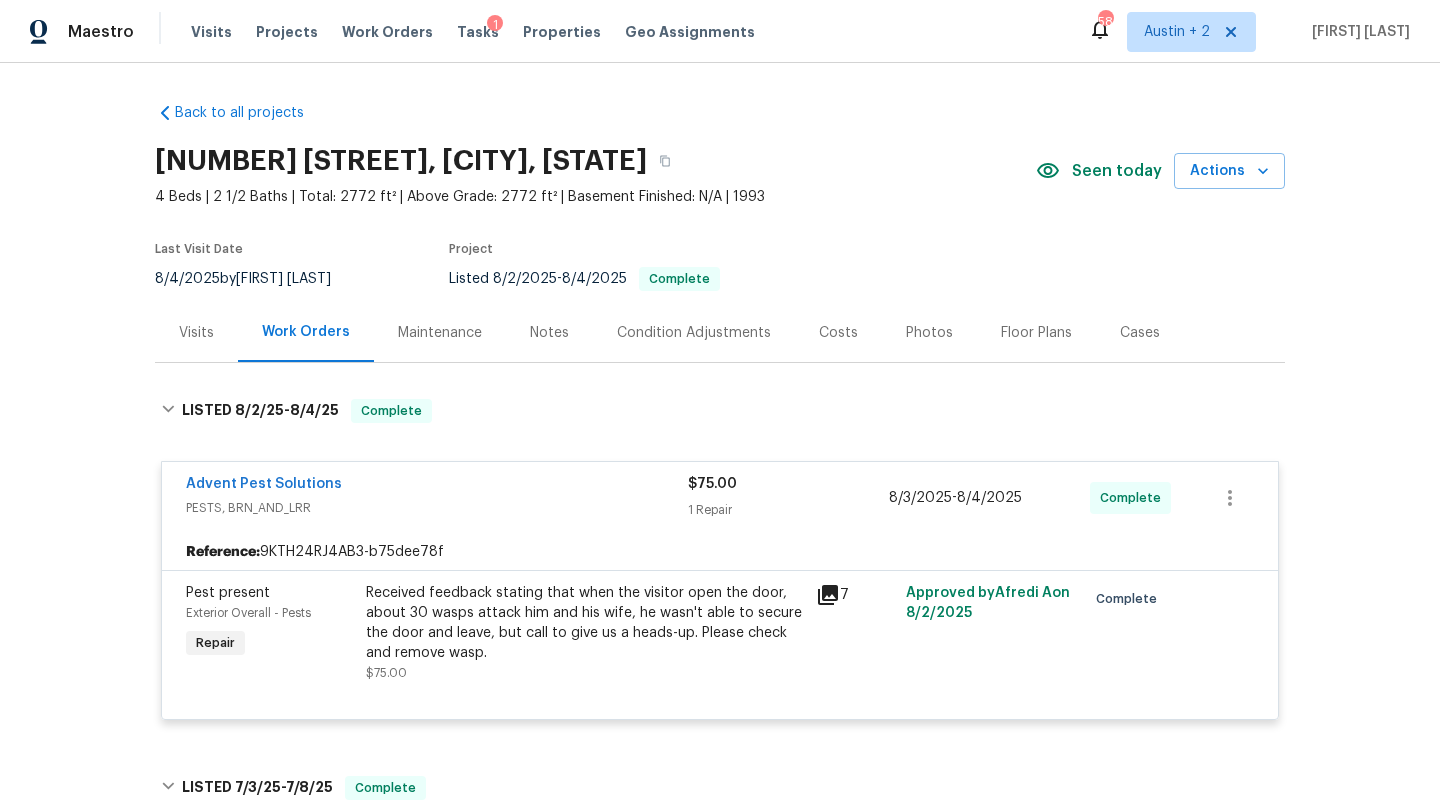 scroll, scrollTop: 0, scrollLeft: 0, axis: both 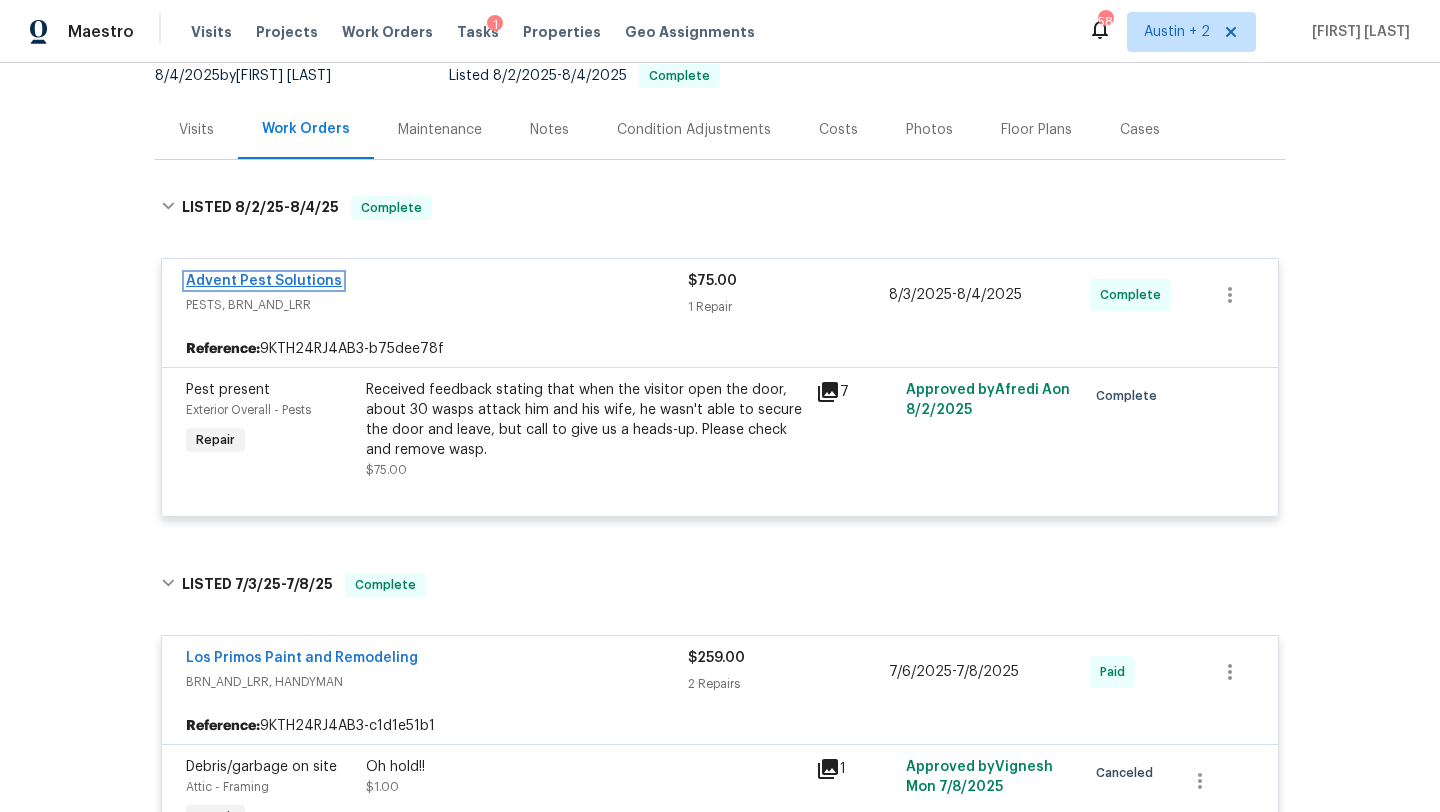 click on "Advent Pest Solutions" at bounding box center [264, 281] 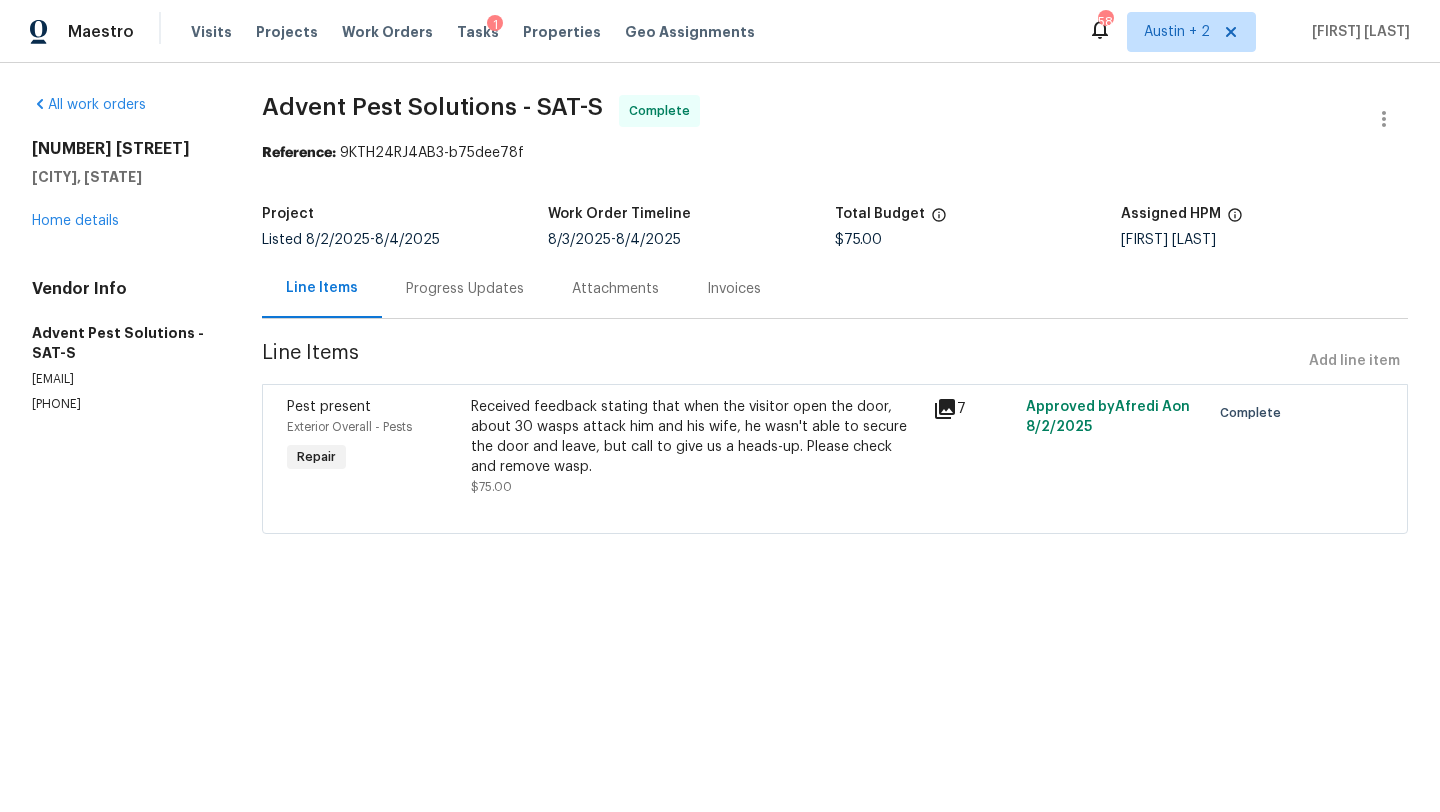 click on "Progress Updates" at bounding box center [465, 289] 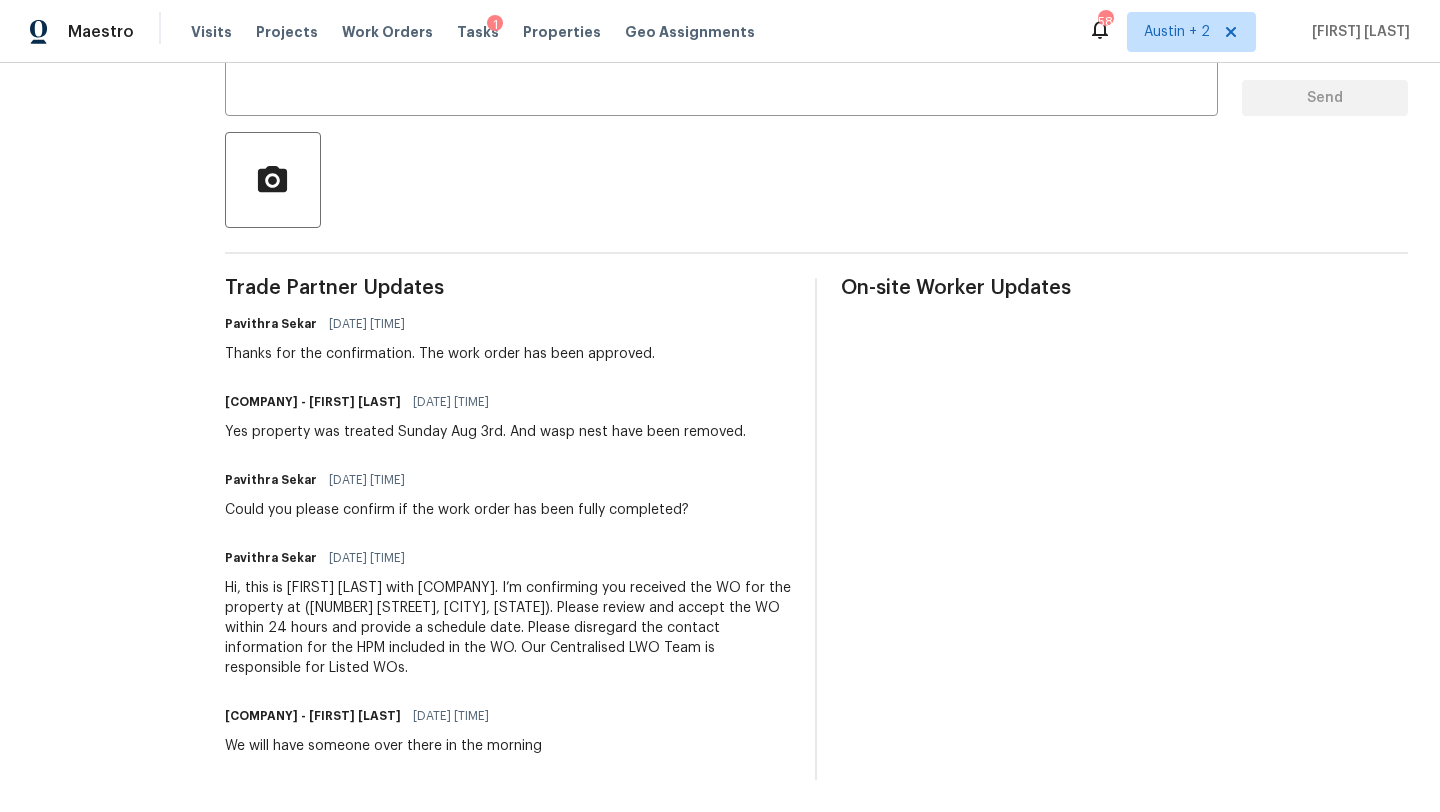 scroll, scrollTop: 0, scrollLeft: 0, axis: both 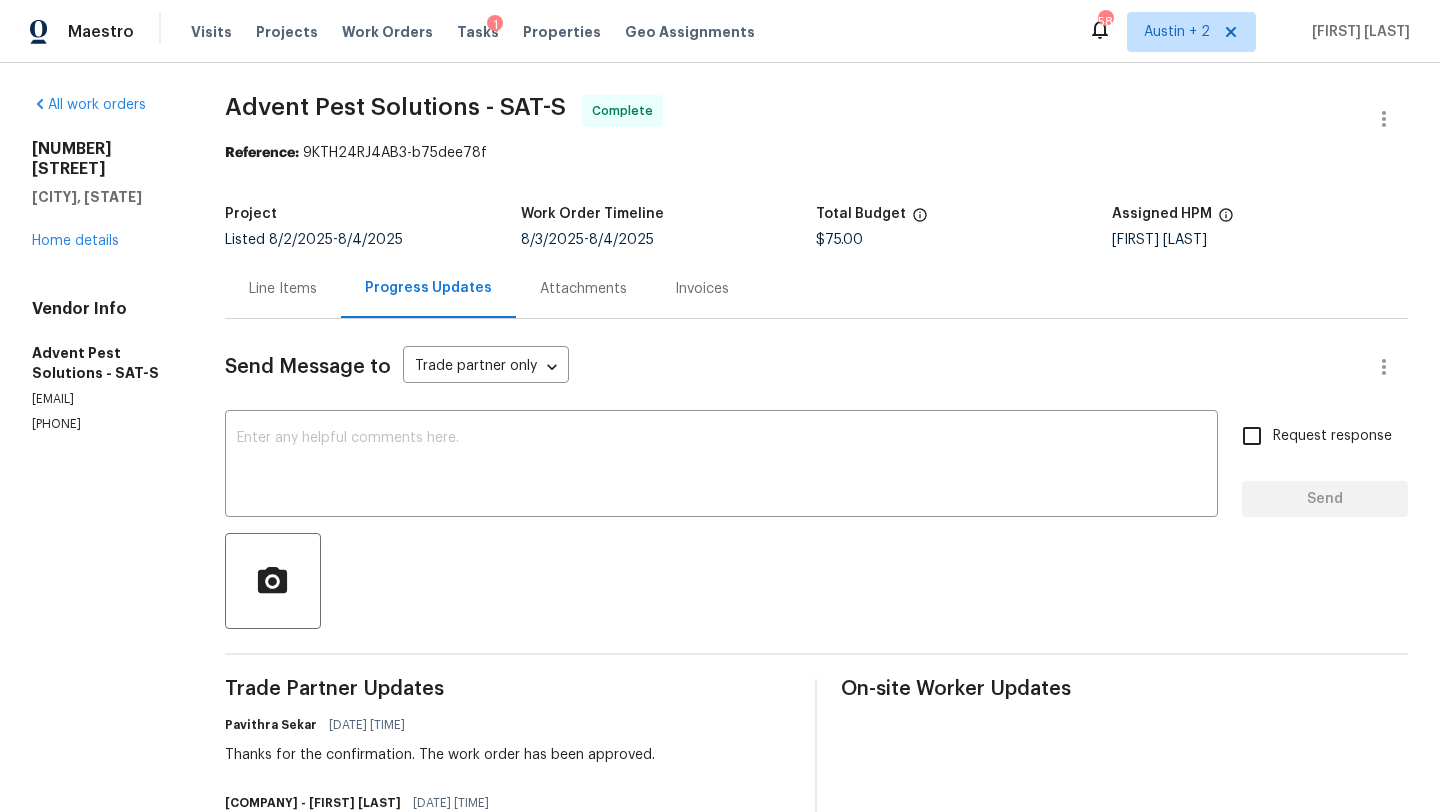 click on "Line Items" at bounding box center (283, 289) 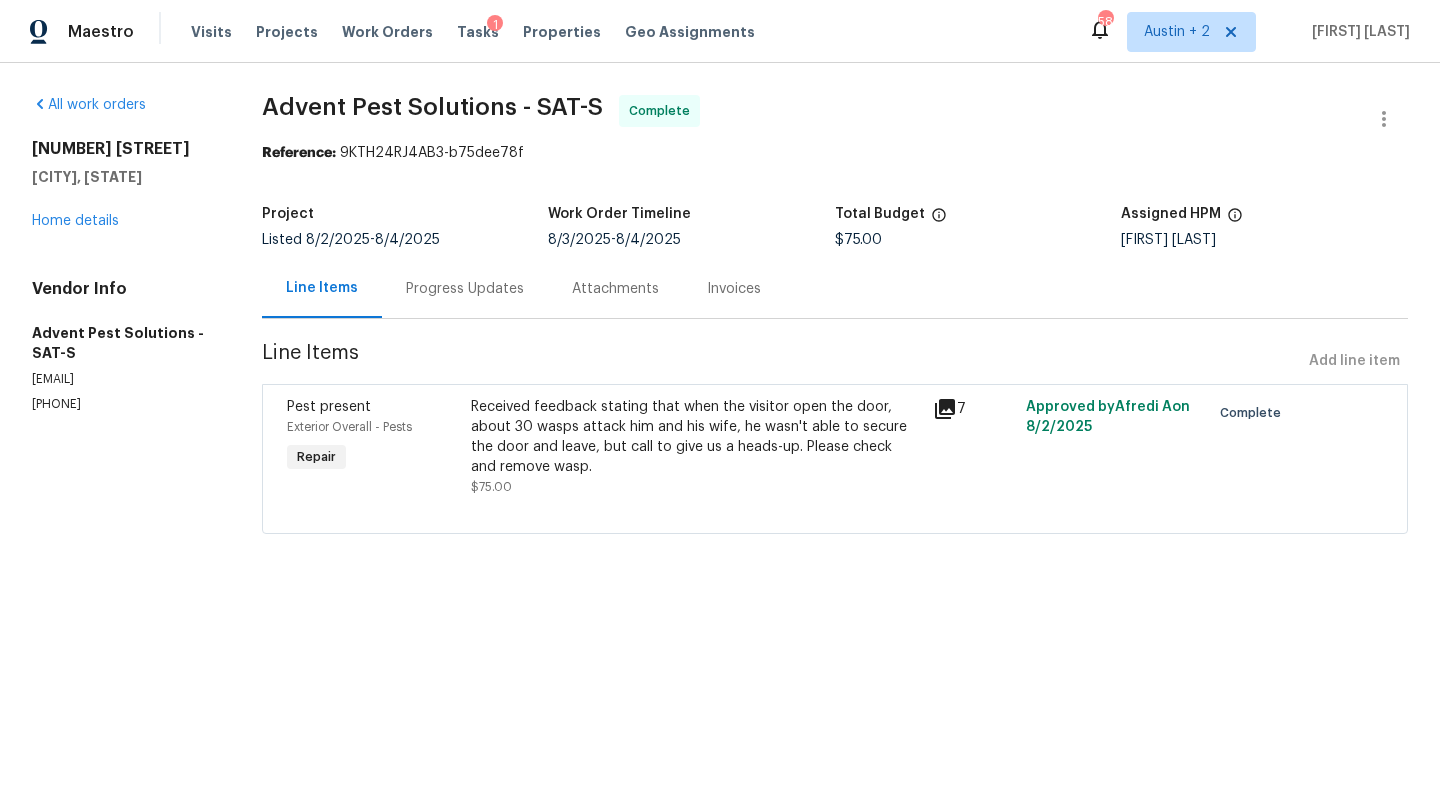 click 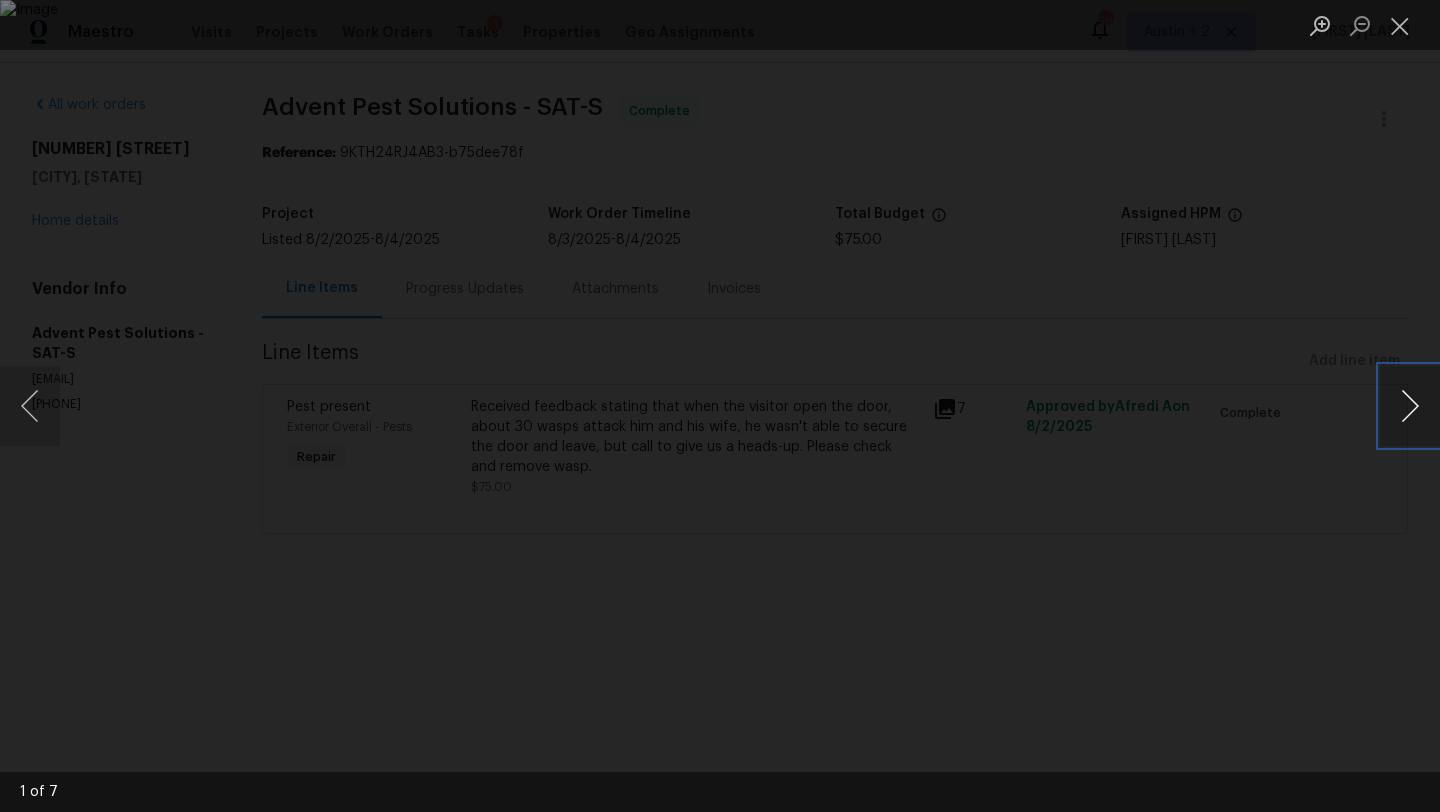 click at bounding box center (1410, 406) 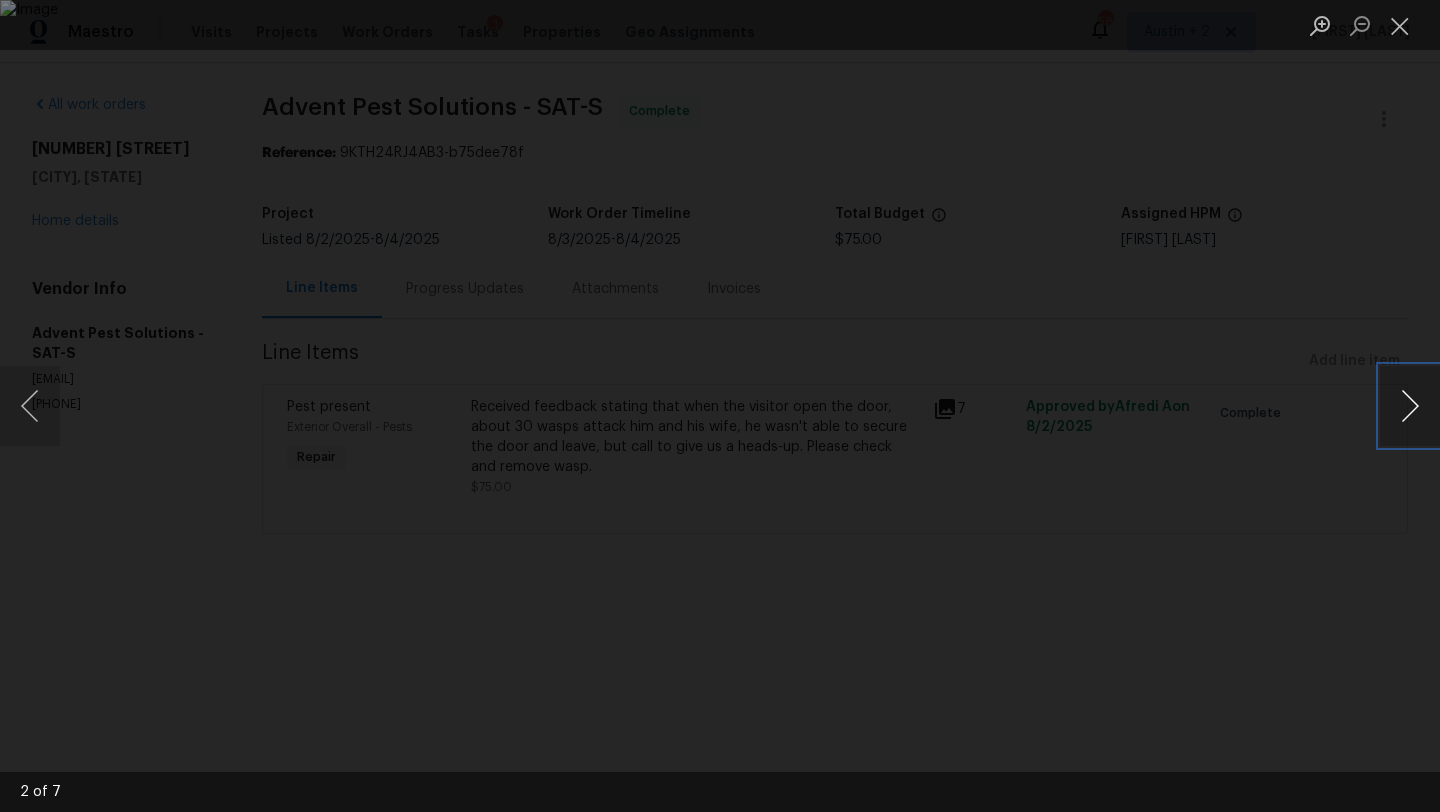 click at bounding box center (1410, 406) 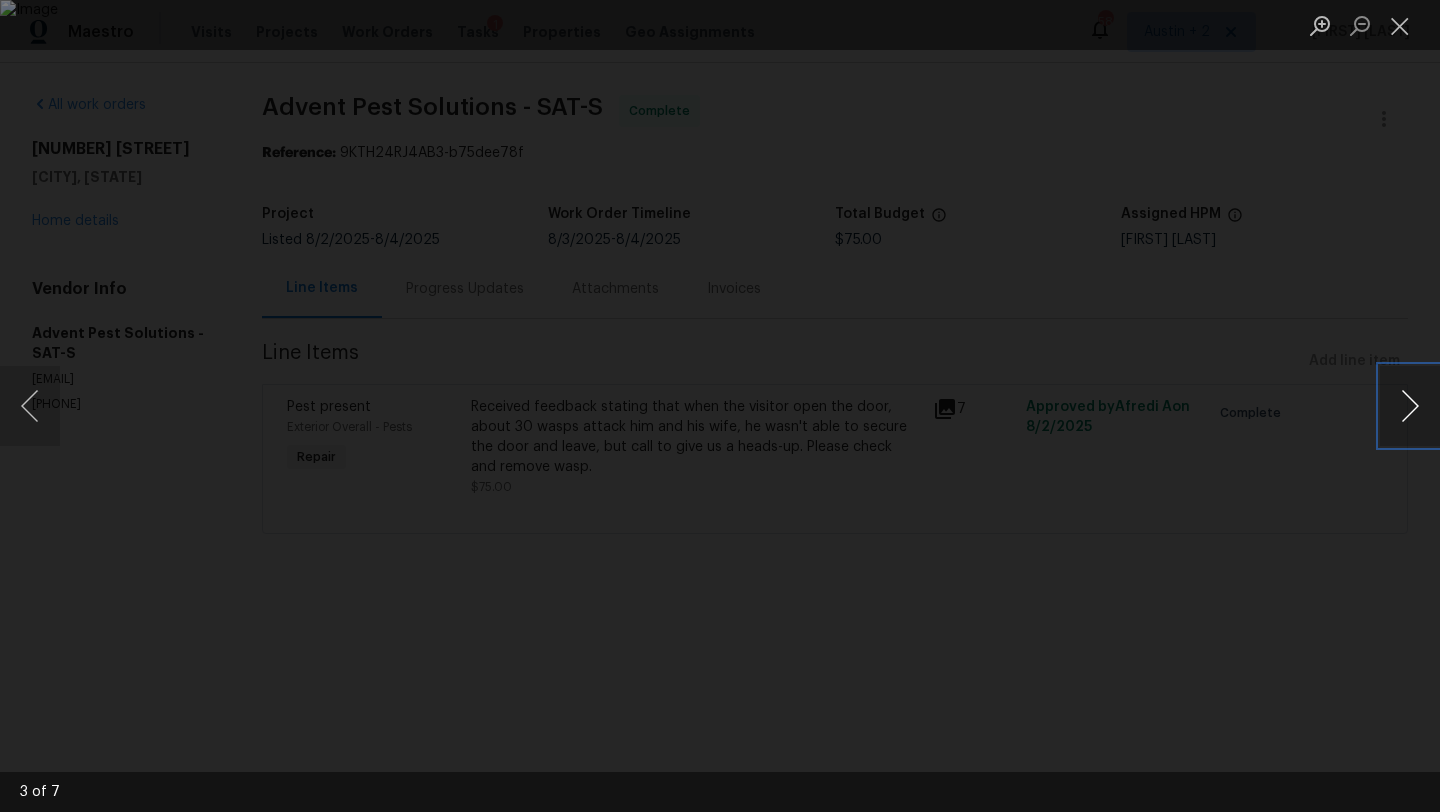 click at bounding box center [1410, 406] 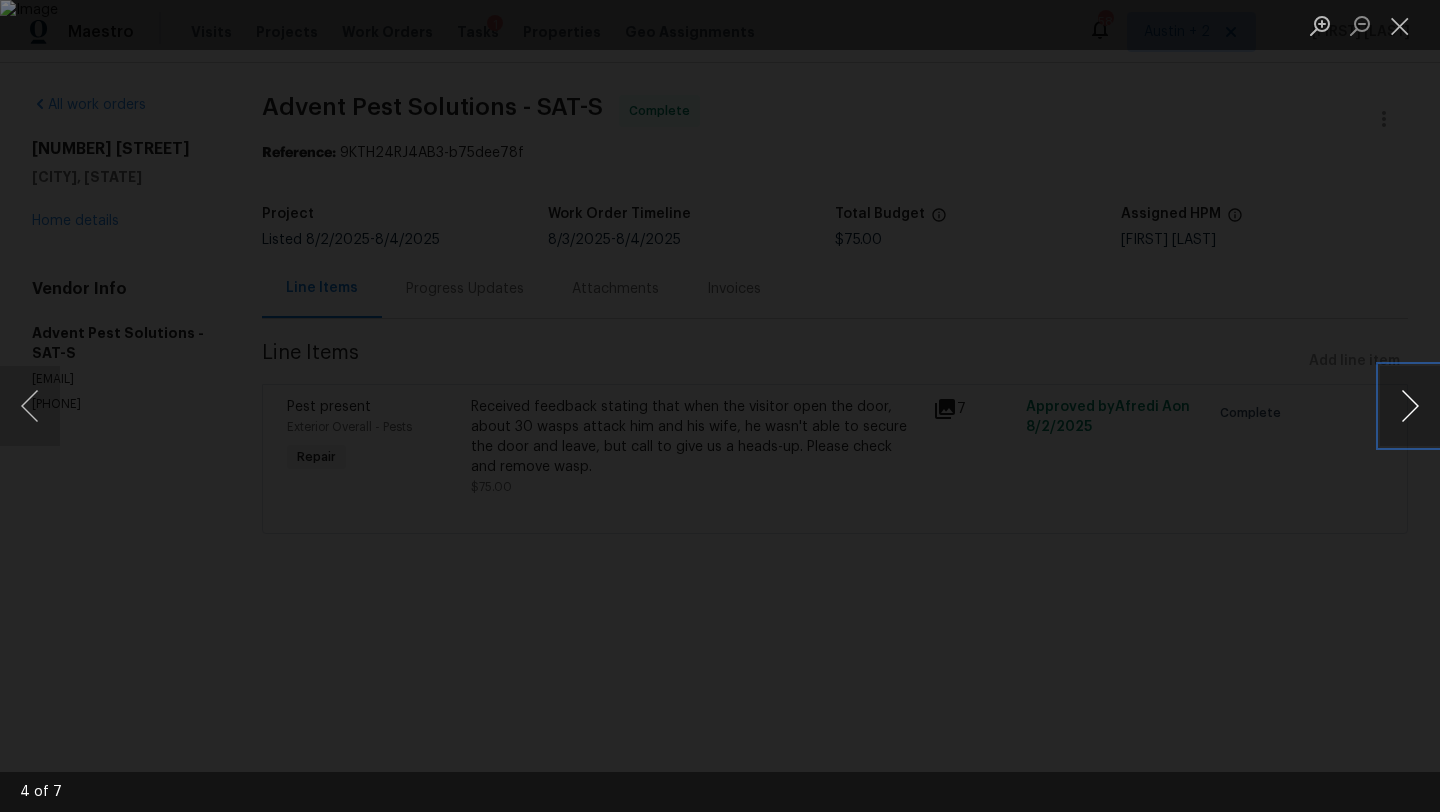 click at bounding box center [1410, 406] 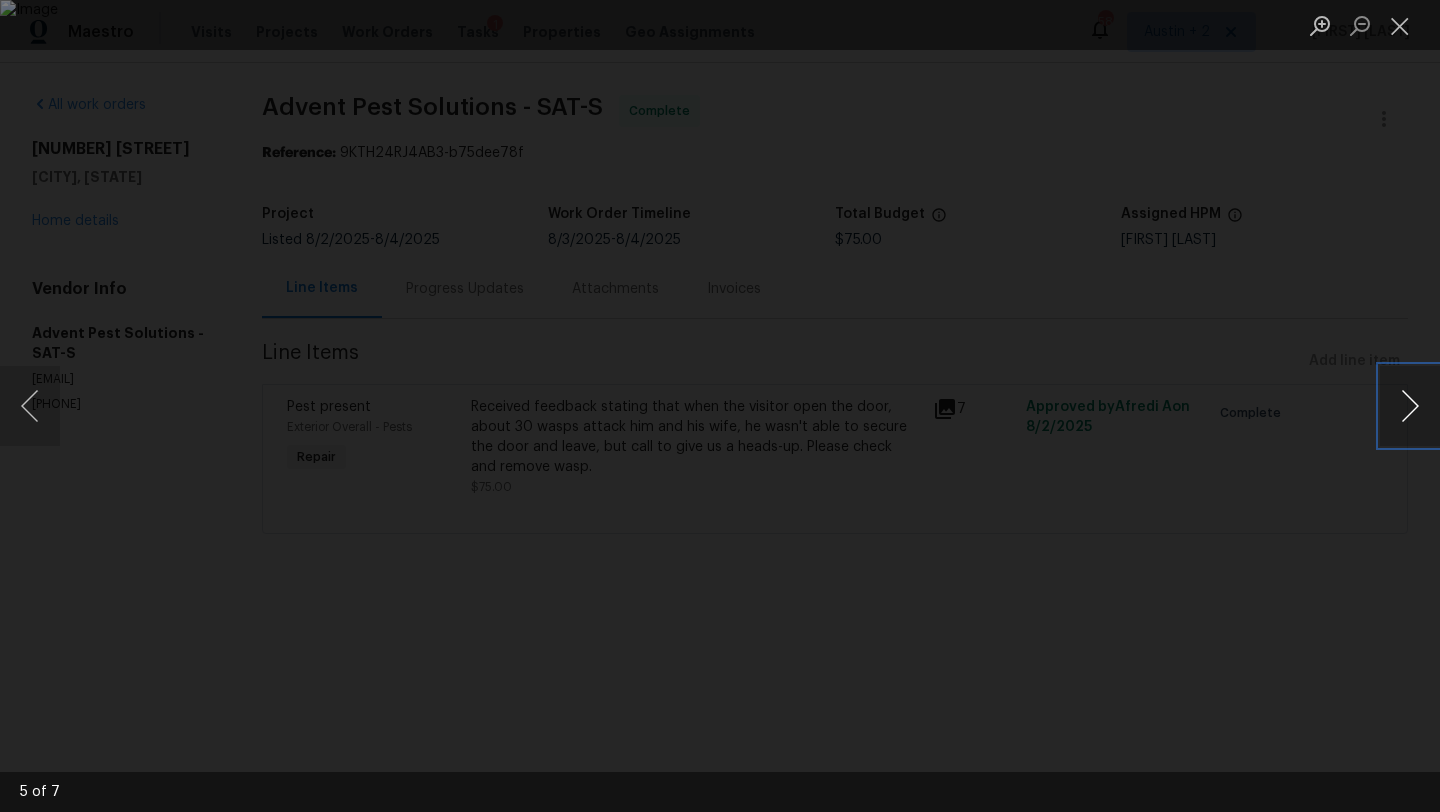 click at bounding box center [1410, 406] 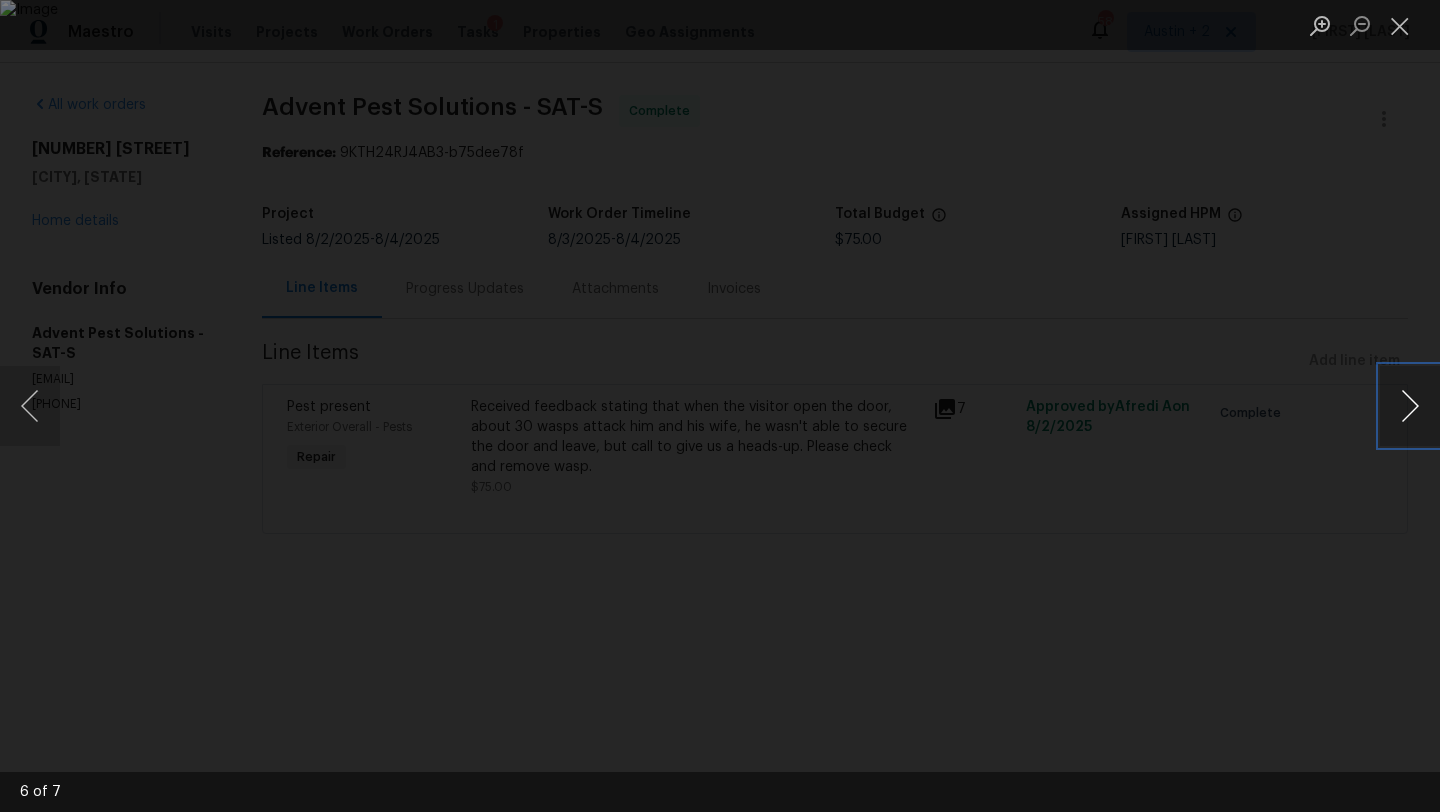 click at bounding box center (1410, 406) 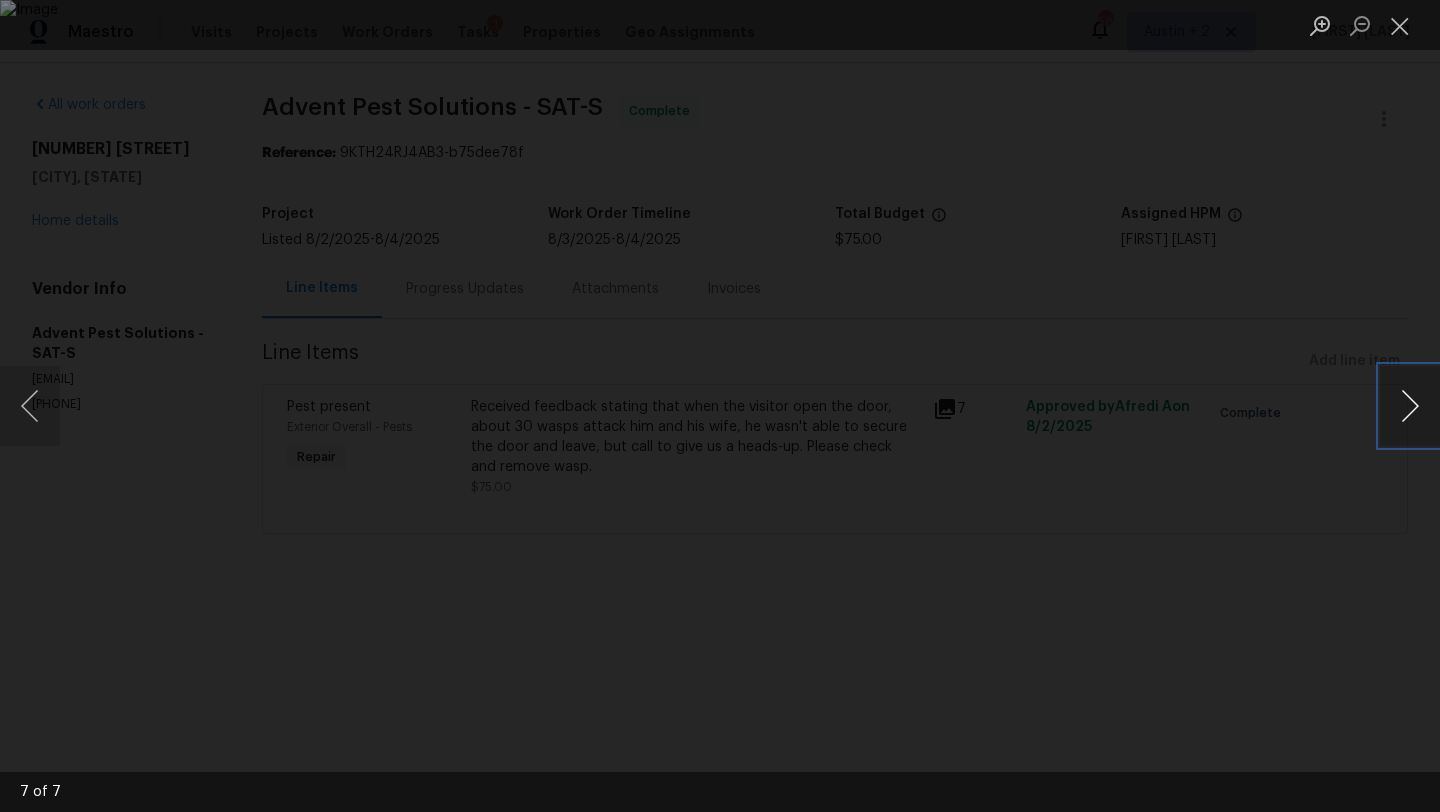click at bounding box center (1410, 406) 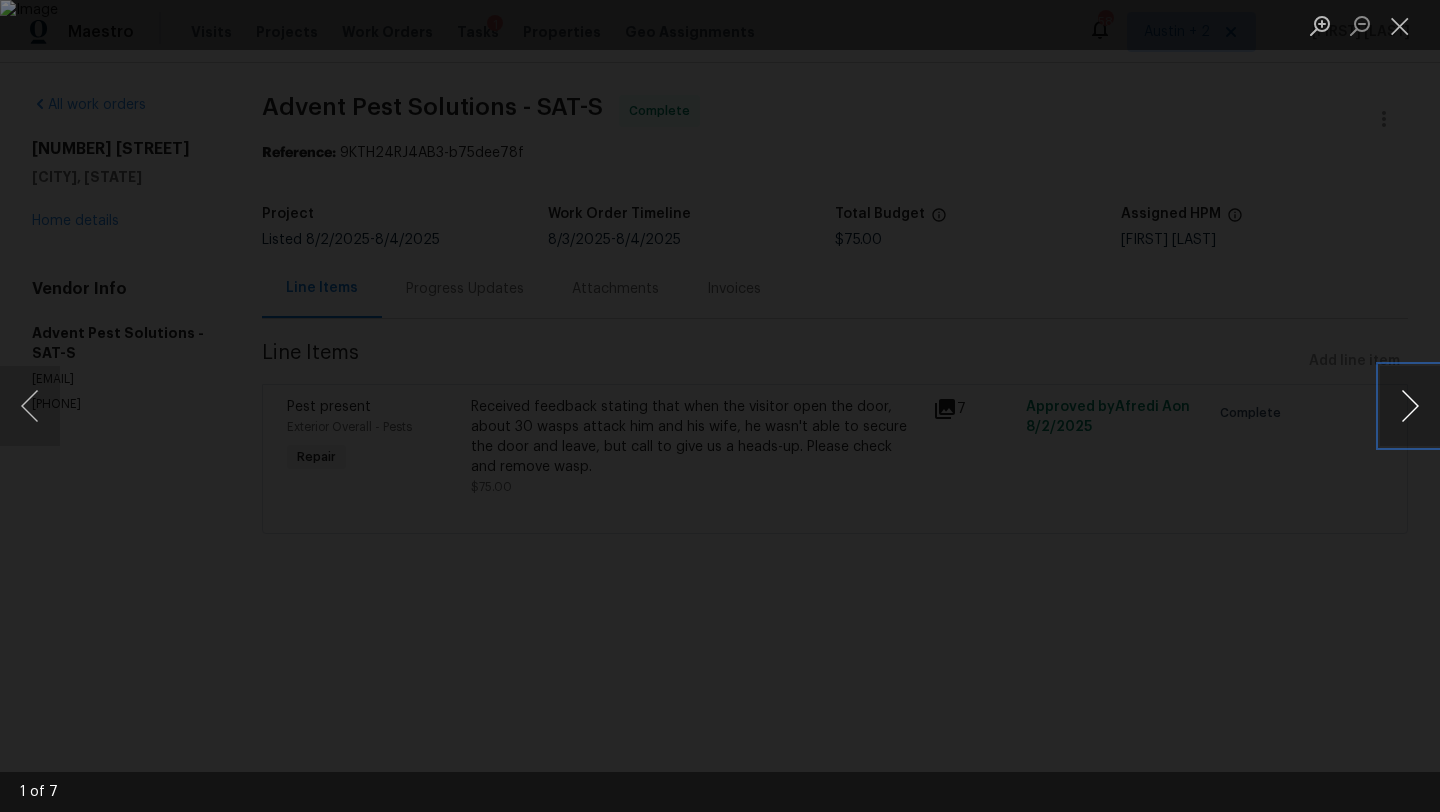 click at bounding box center (1410, 406) 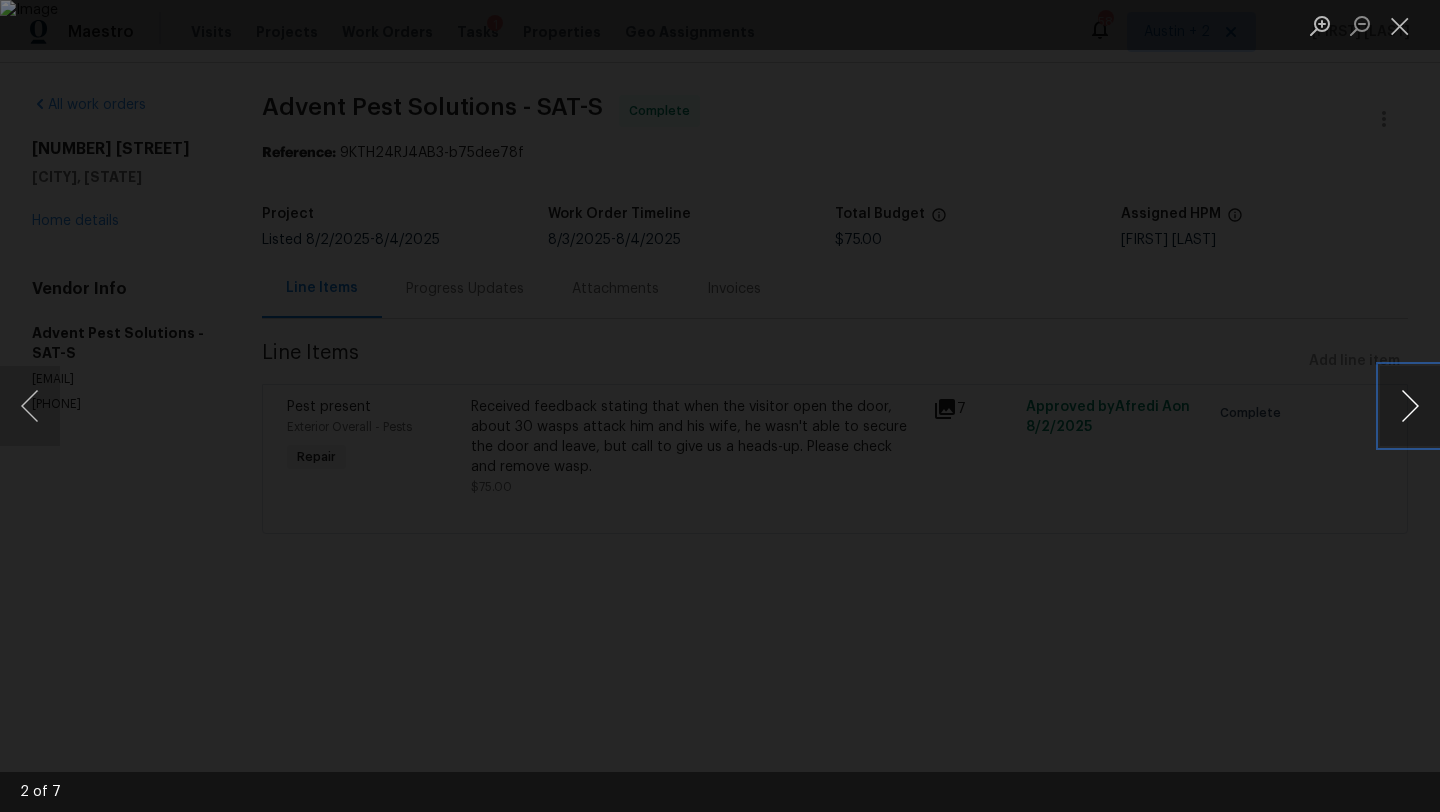 click at bounding box center [1410, 406] 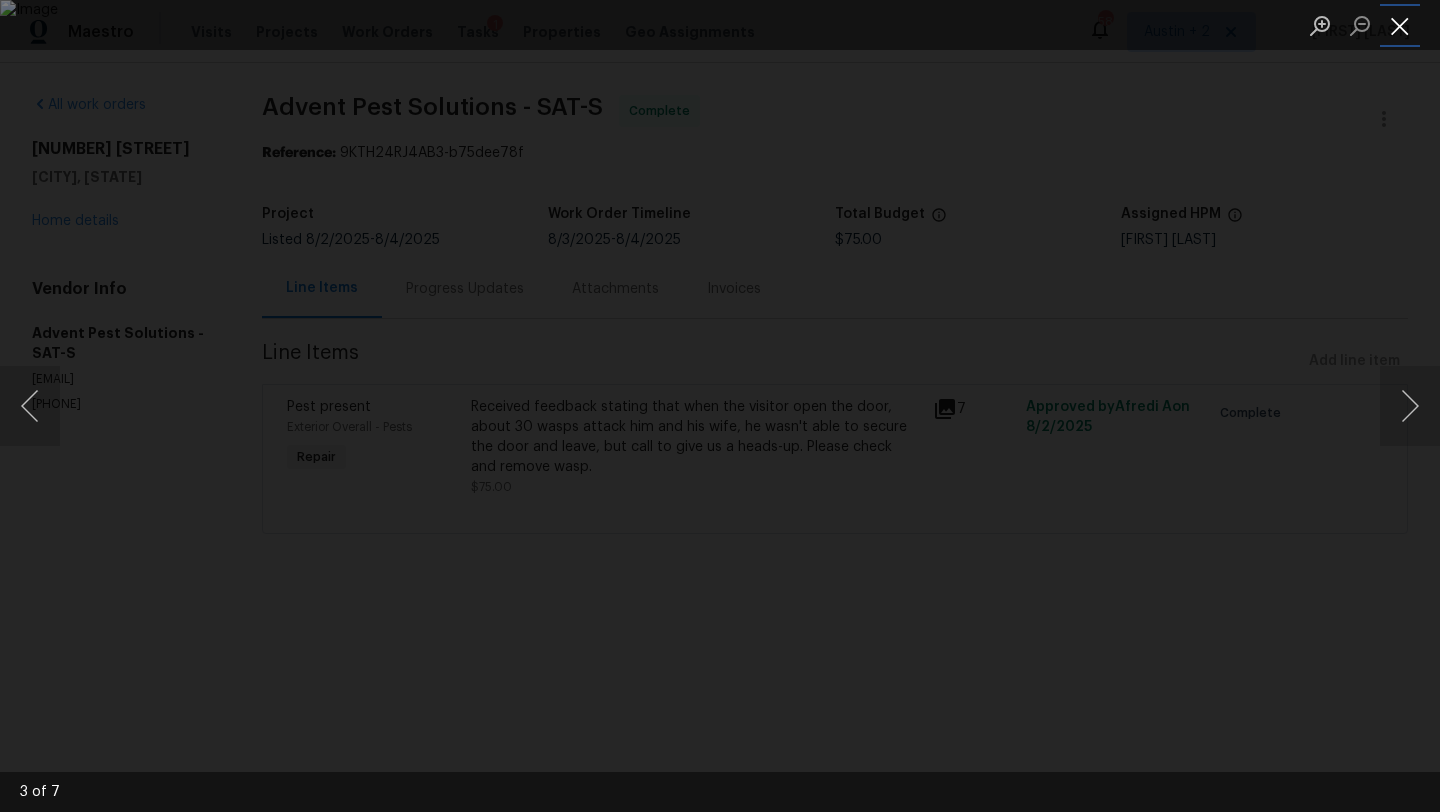 click at bounding box center (1400, 25) 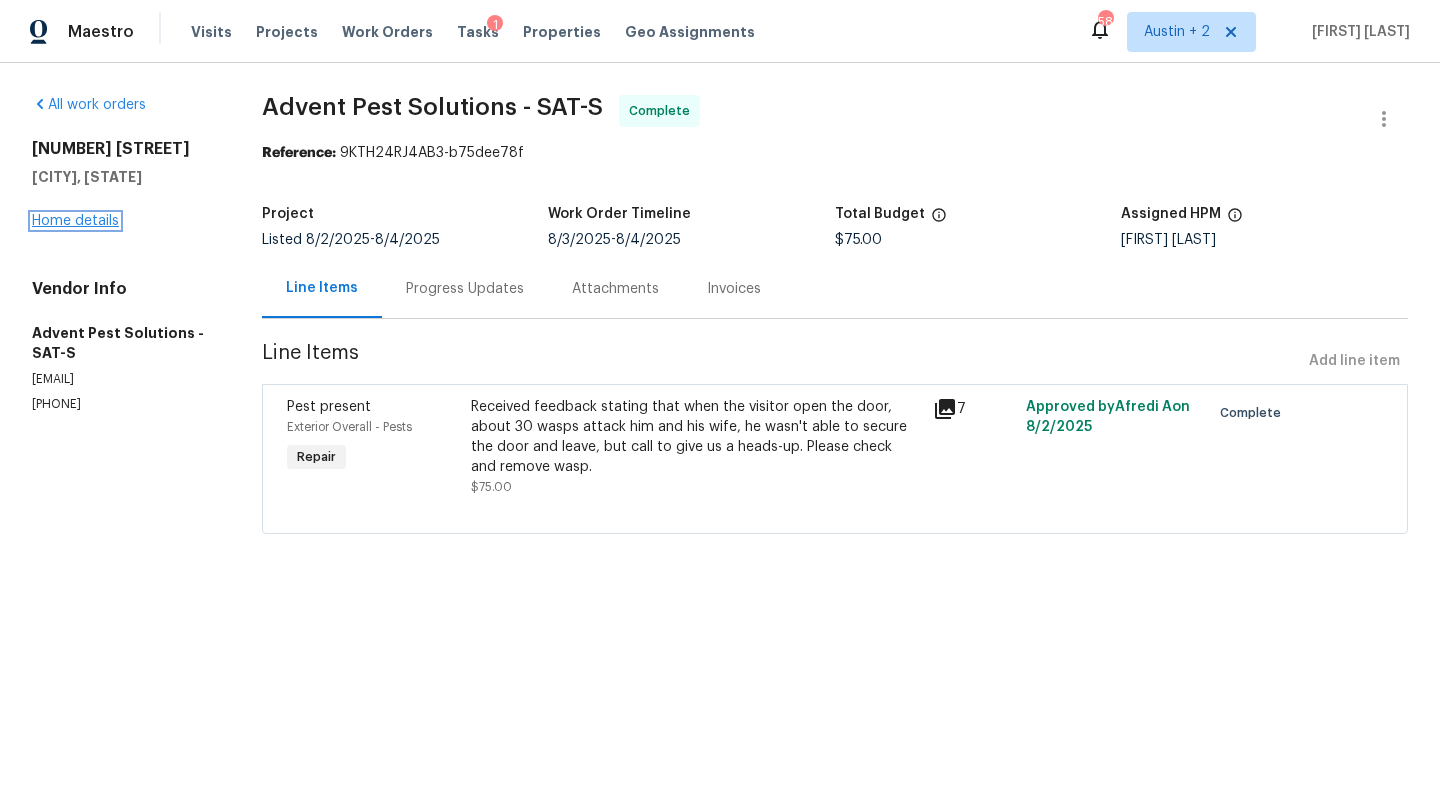 click on "Home details" at bounding box center [75, 221] 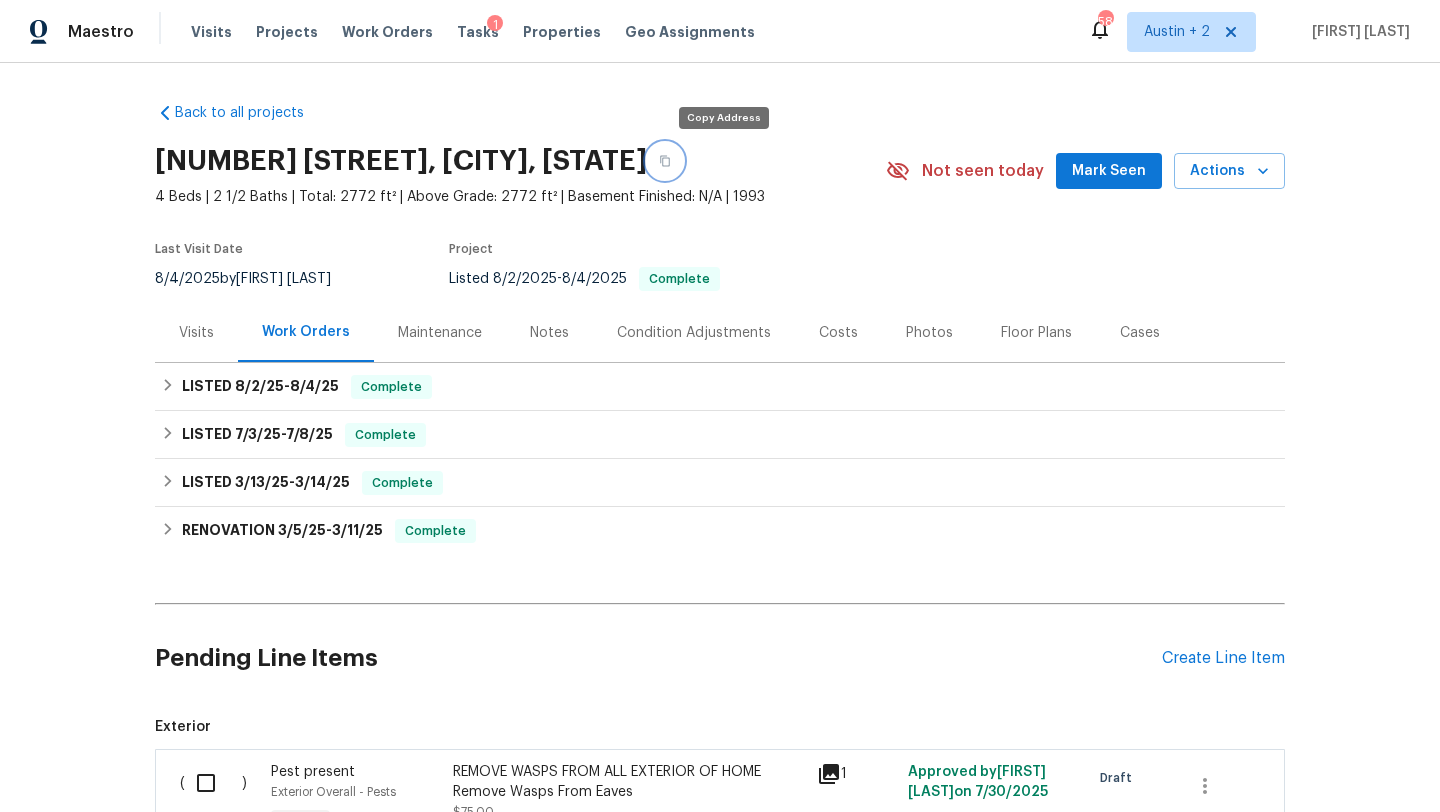 click at bounding box center (665, 161) 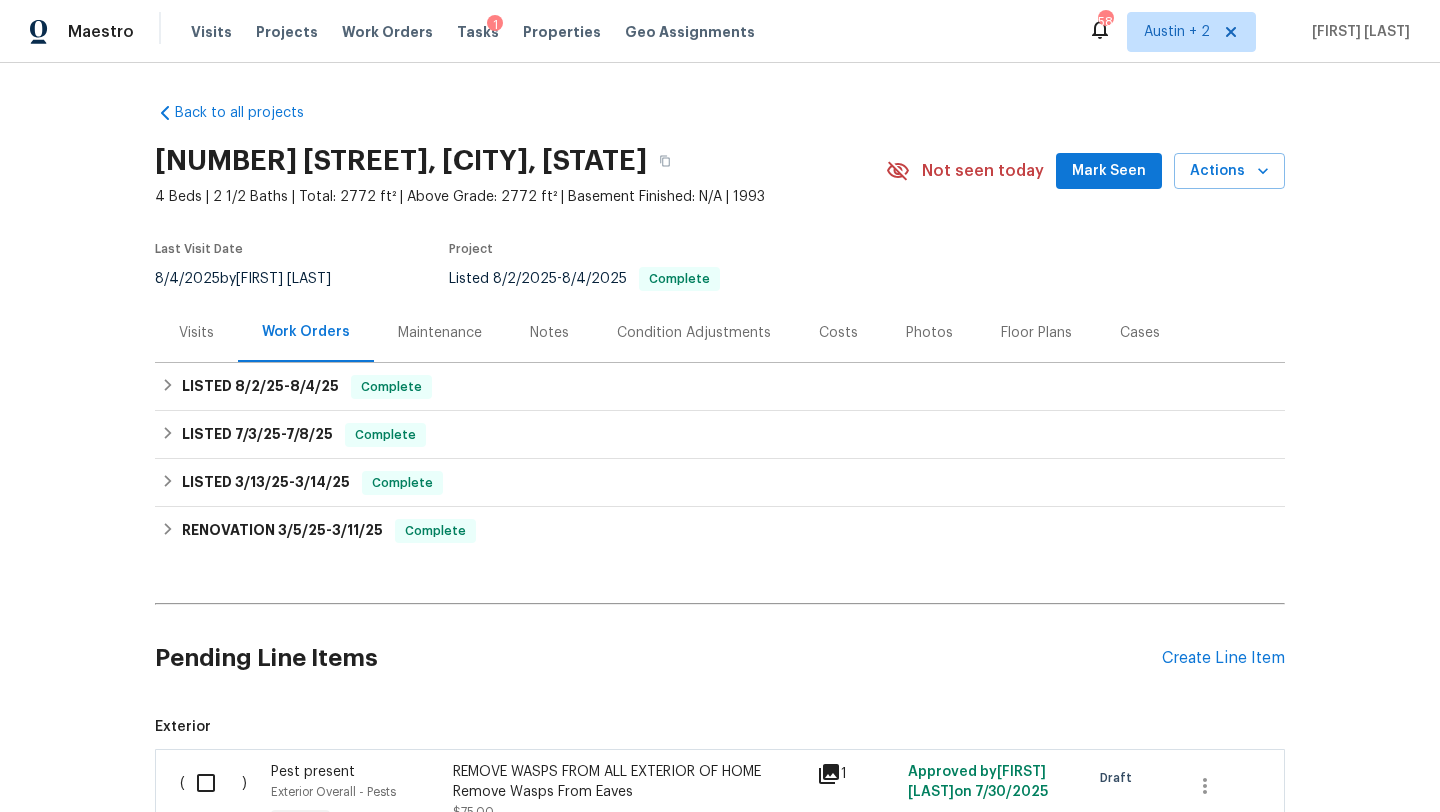 click on "Mark Seen" at bounding box center [1109, 171] 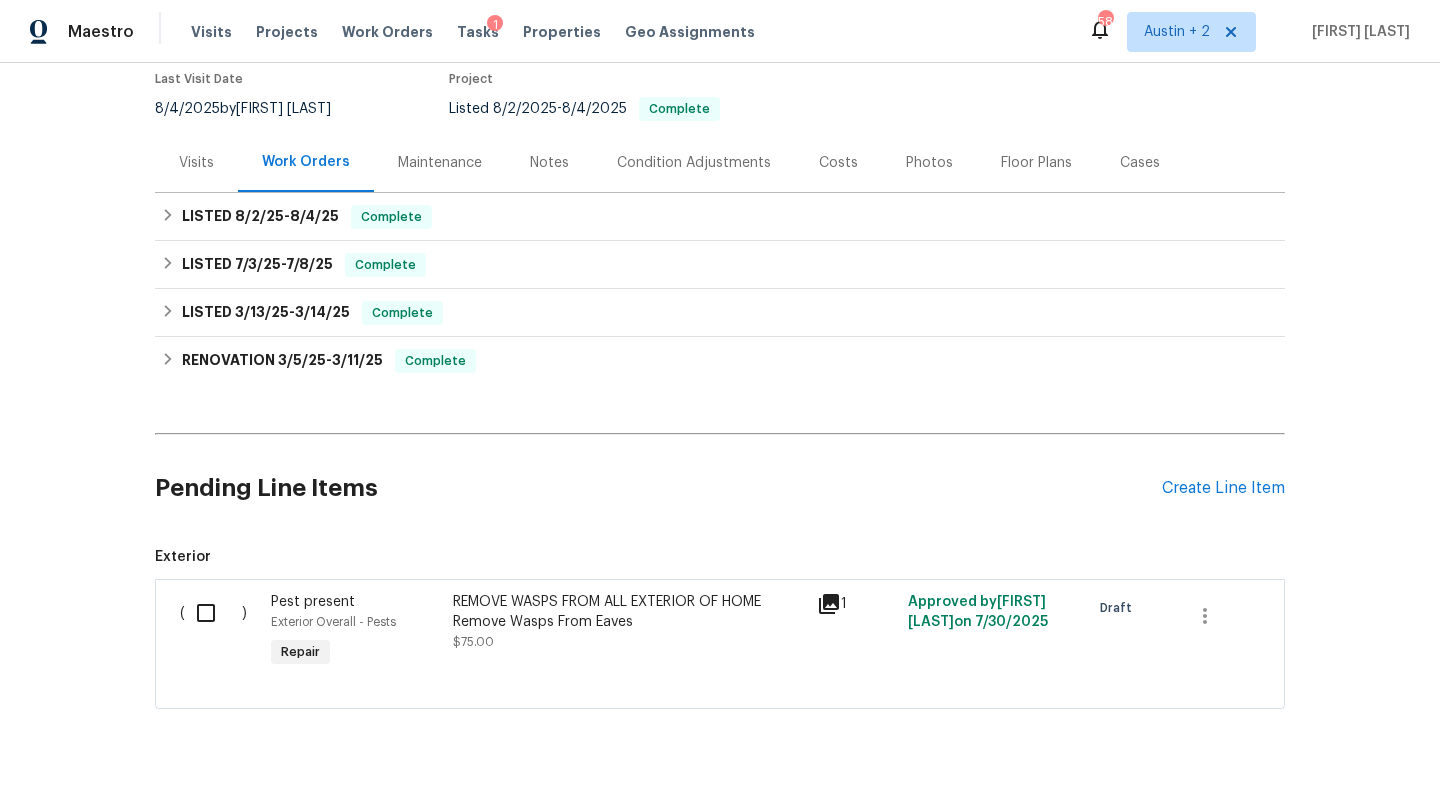 scroll, scrollTop: 171, scrollLeft: 0, axis: vertical 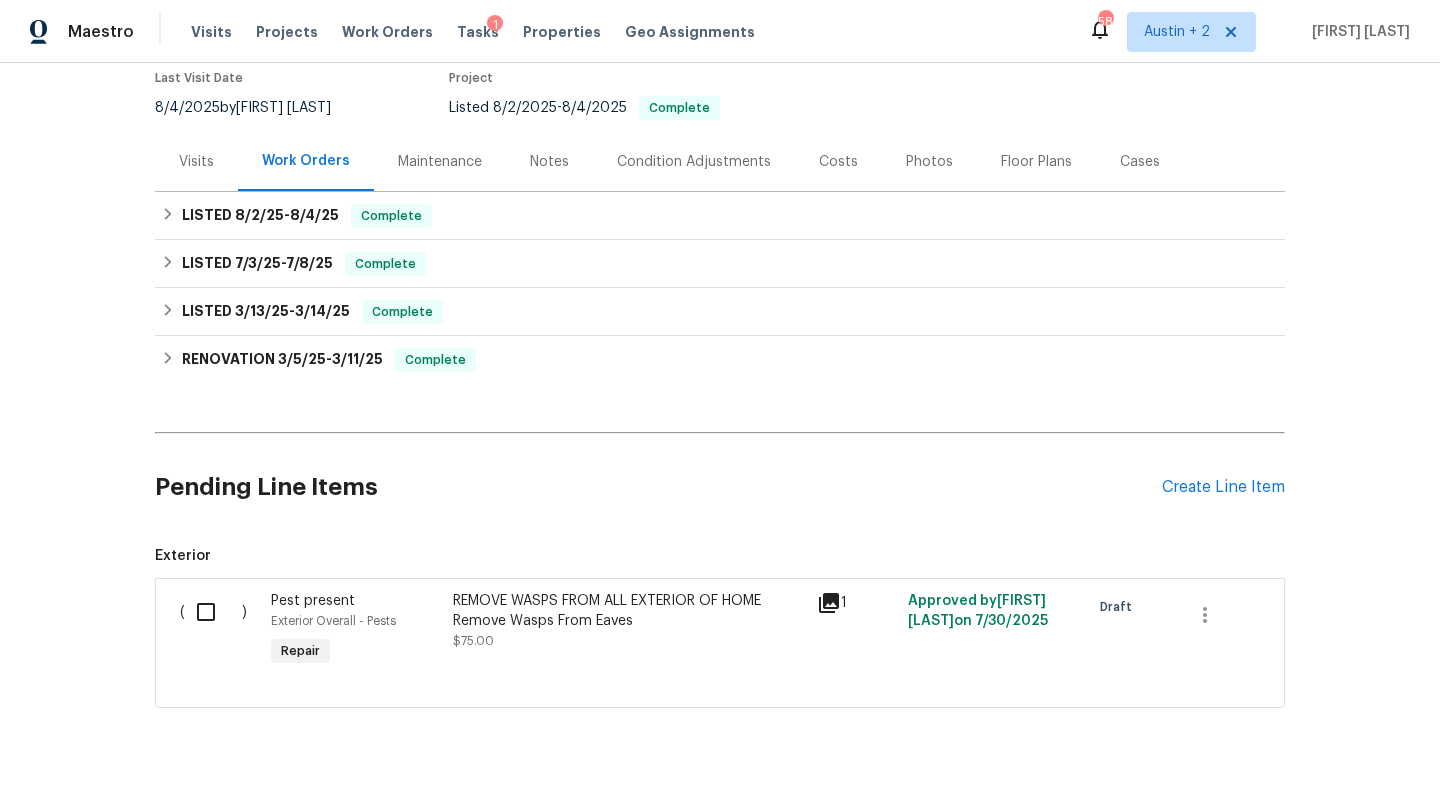 click 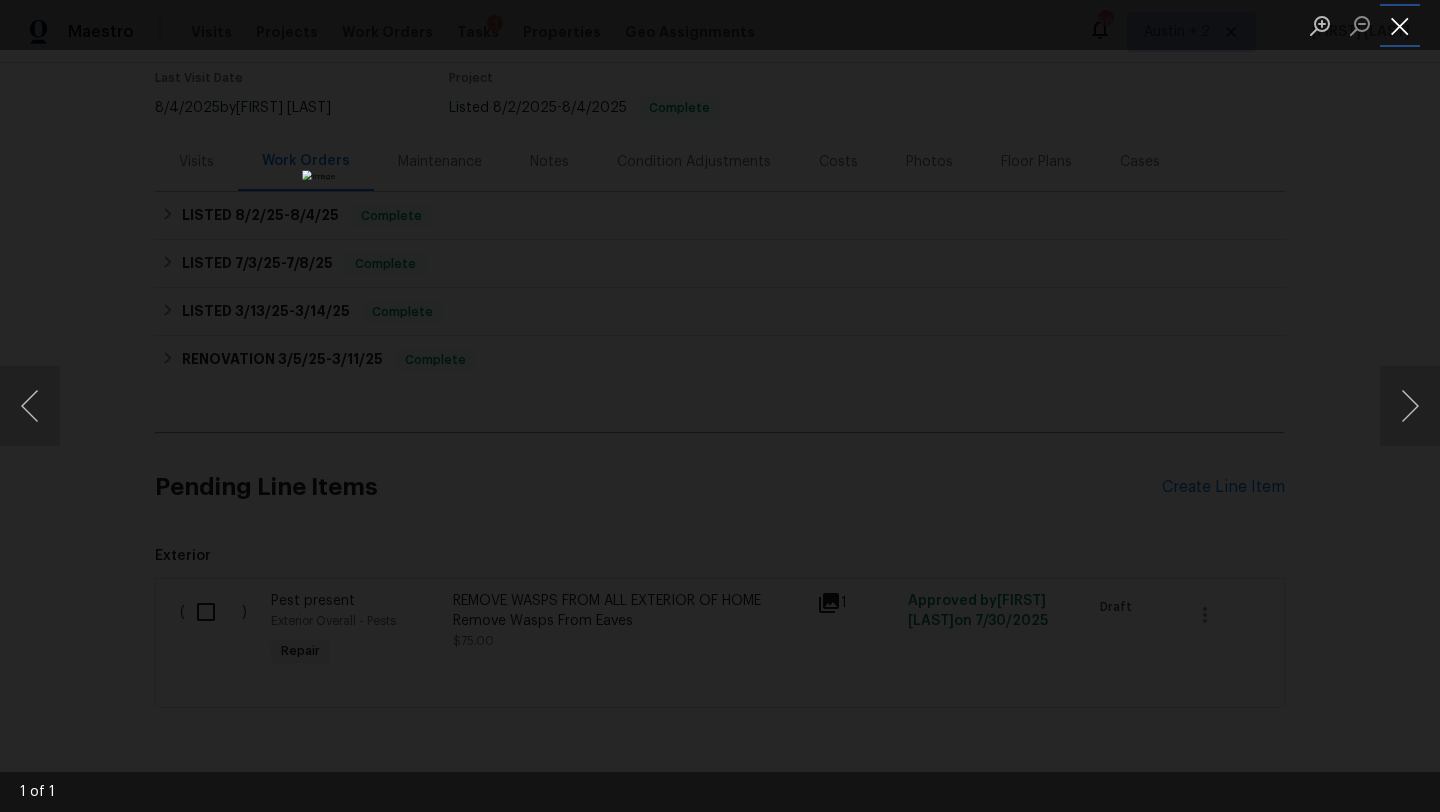 click at bounding box center [1400, 25] 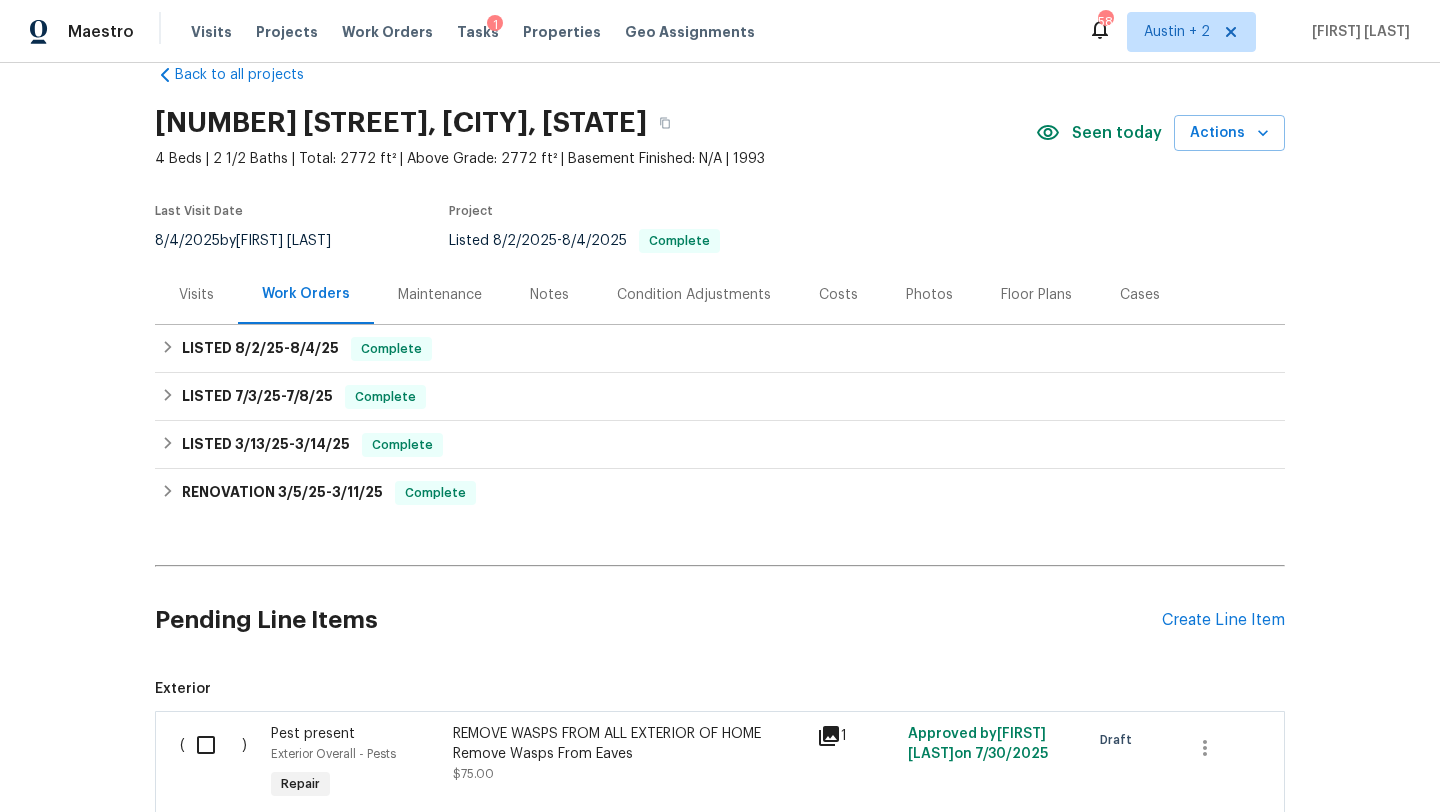 scroll, scrollTop: 35, scrollLeft: 0, axis: vertical 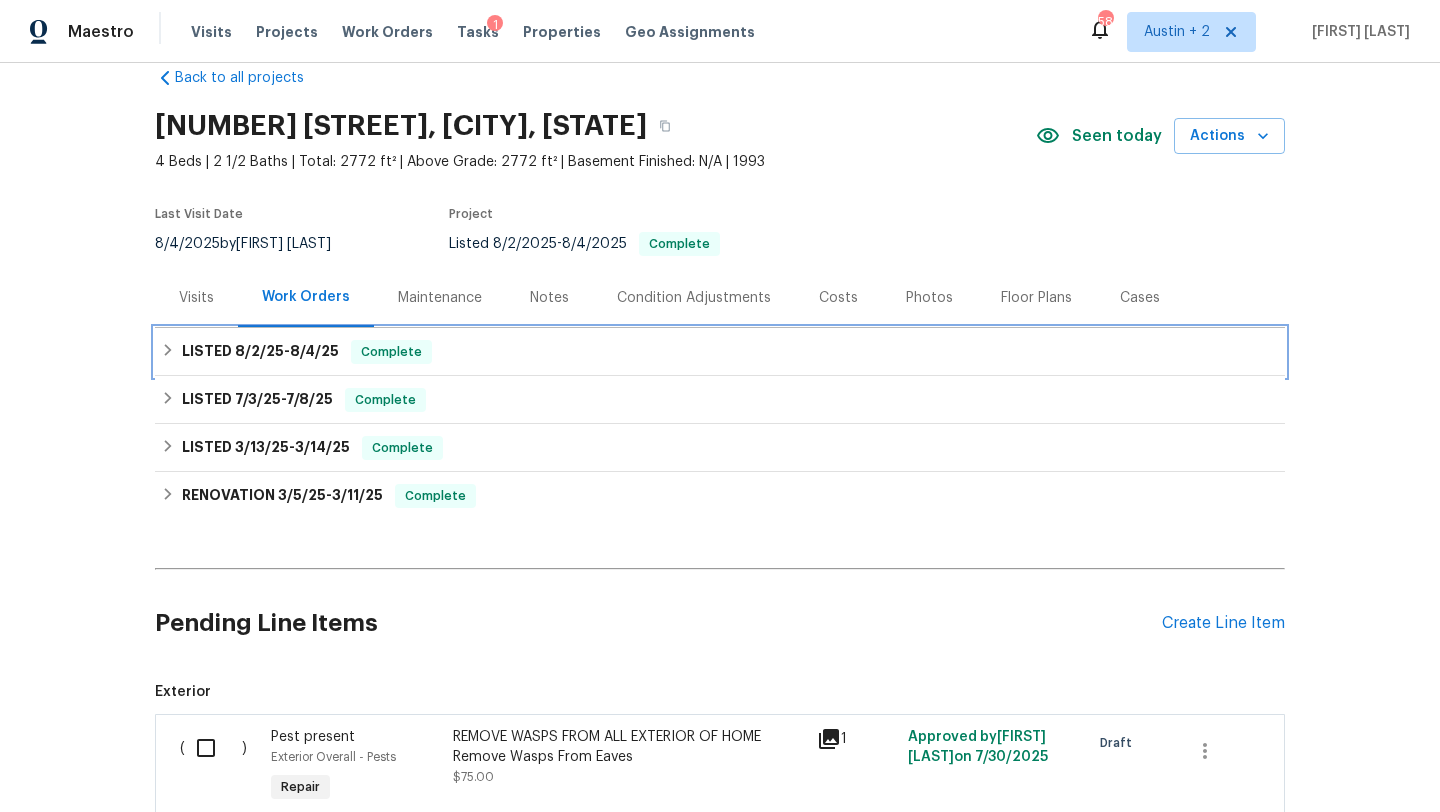 click on "LISTED   8/2/25  -  8/4/25 Complete" at bounding box center [720, 352] 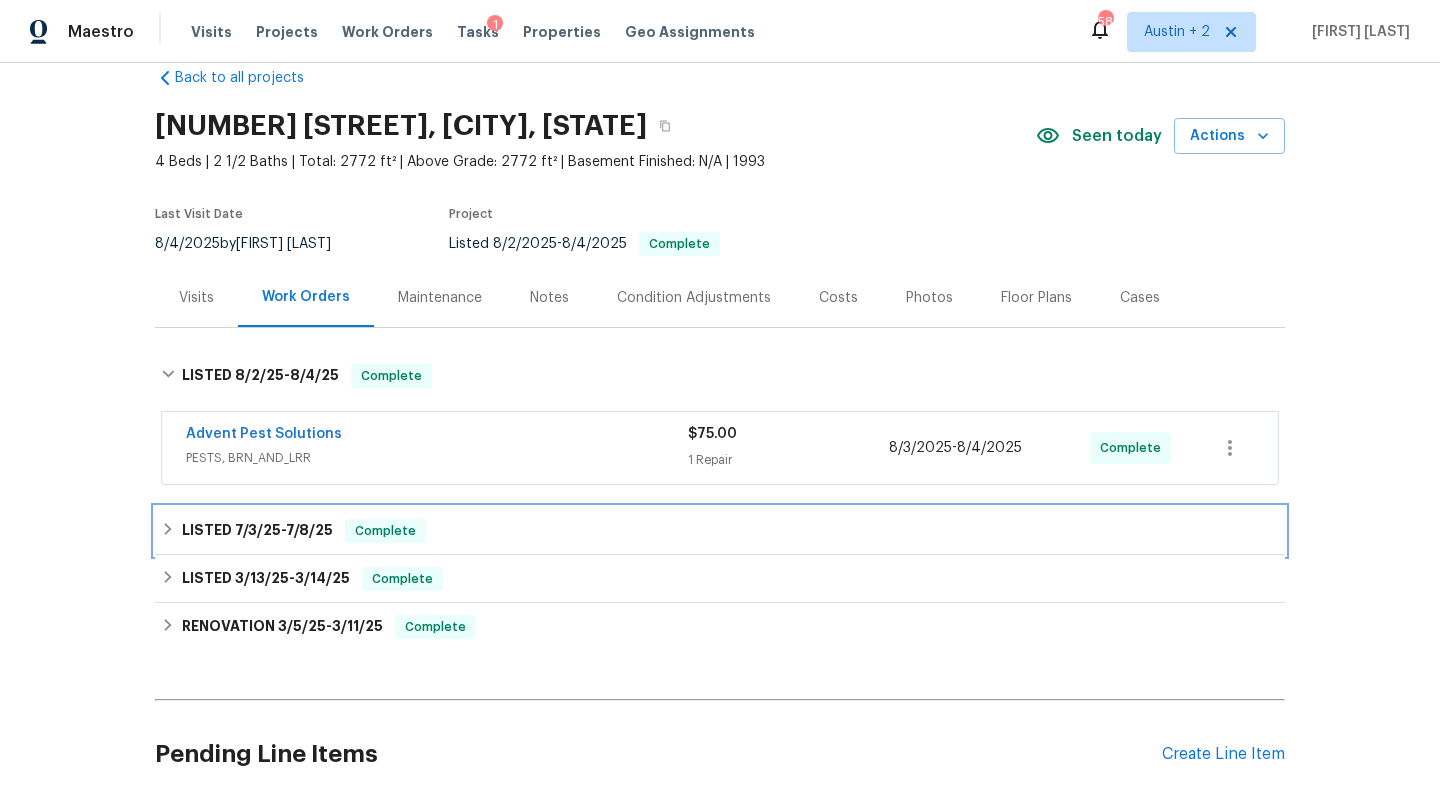 click on "LISTED   7/3/25  -  7/8/25 Complete" at bounding box center [720, 531] 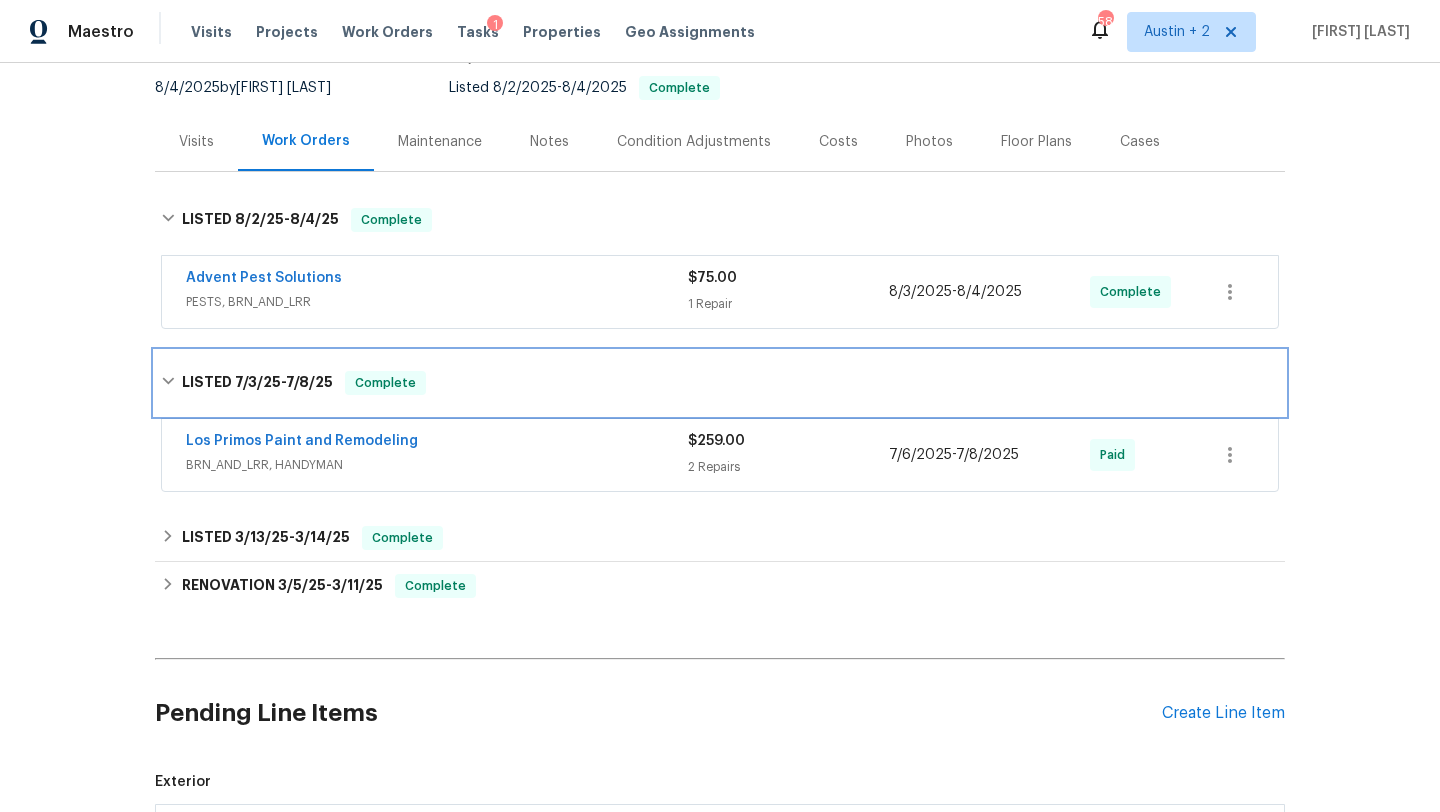scroll, scrollTop: 197, scrollLeft: 0, axis: vertical 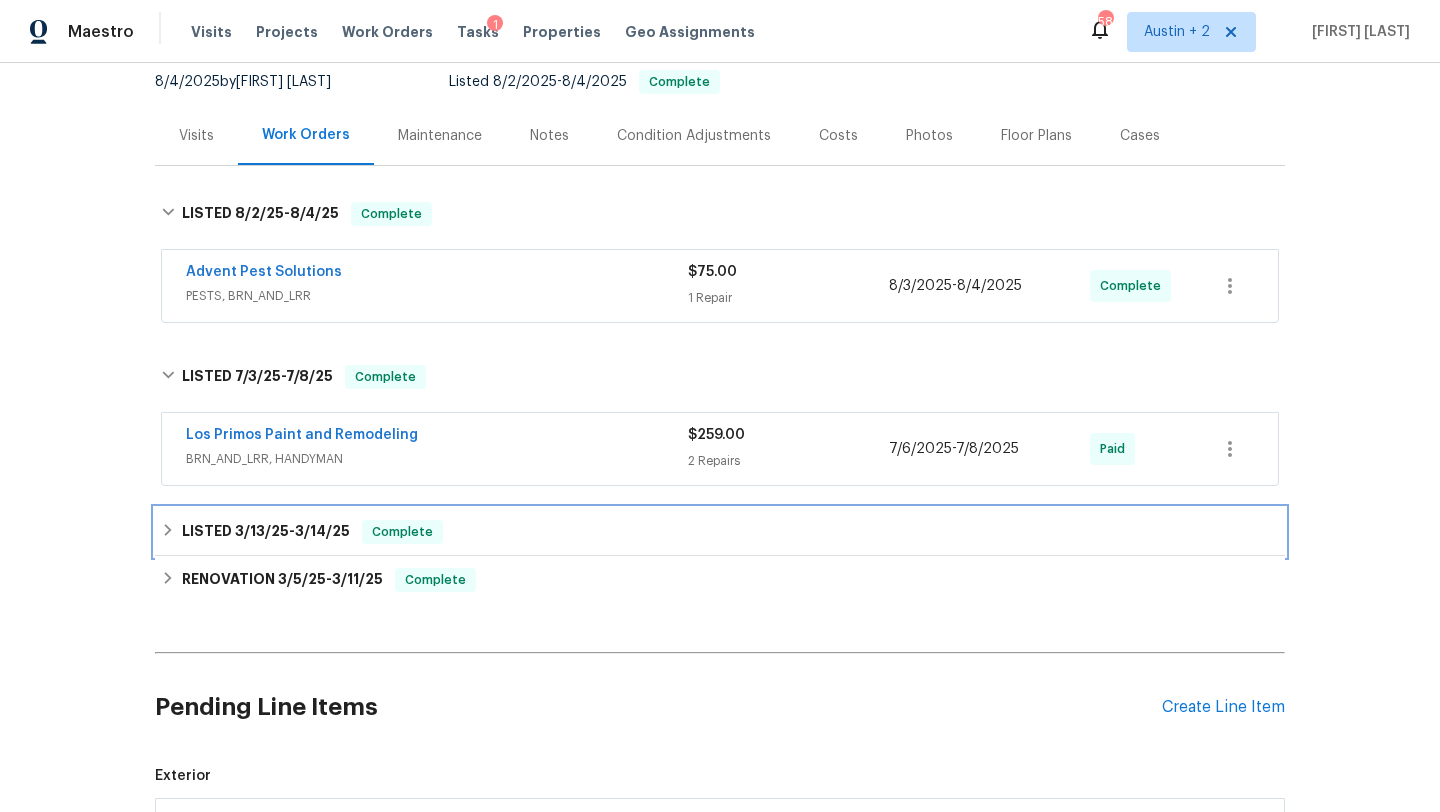 click on "LISTED   3/13/25  -  3/14/25 Complete" at bounding box center [720, 532] 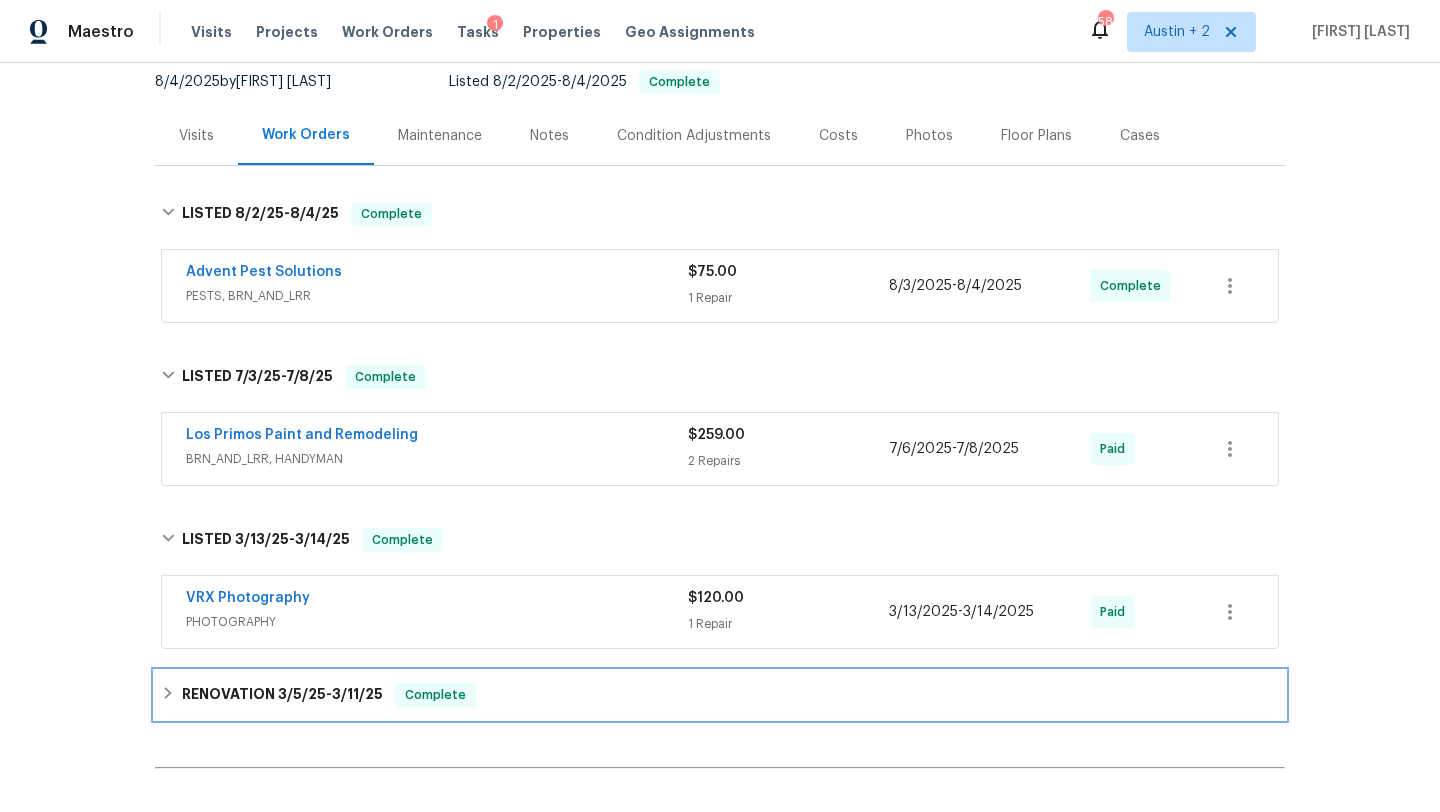 click on "RENOVATION   3/5/25  -  3/11/25 Complete" at bounding box center [720, 695] 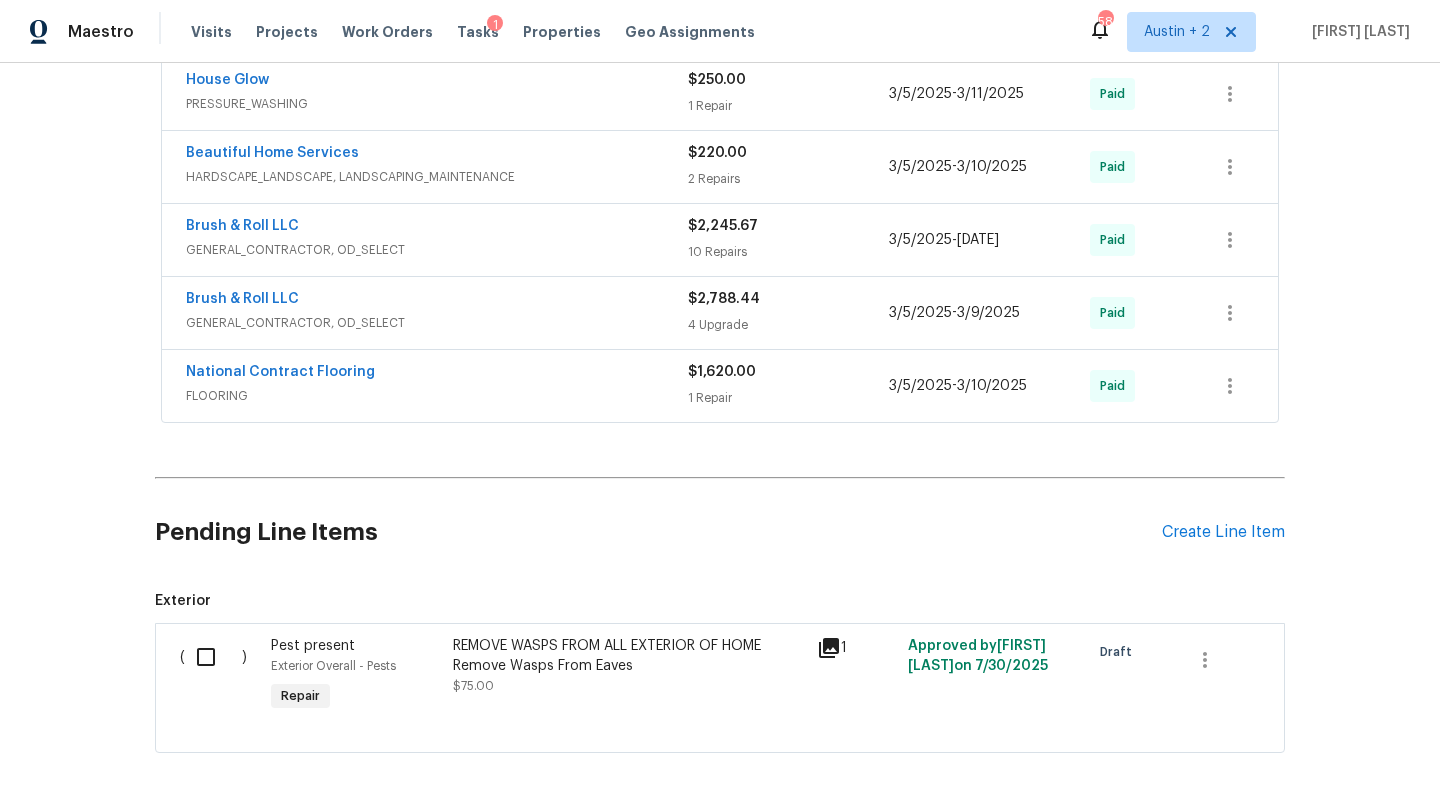 scroll, scrollTop: 0, scrollLeft: 0, axis: both 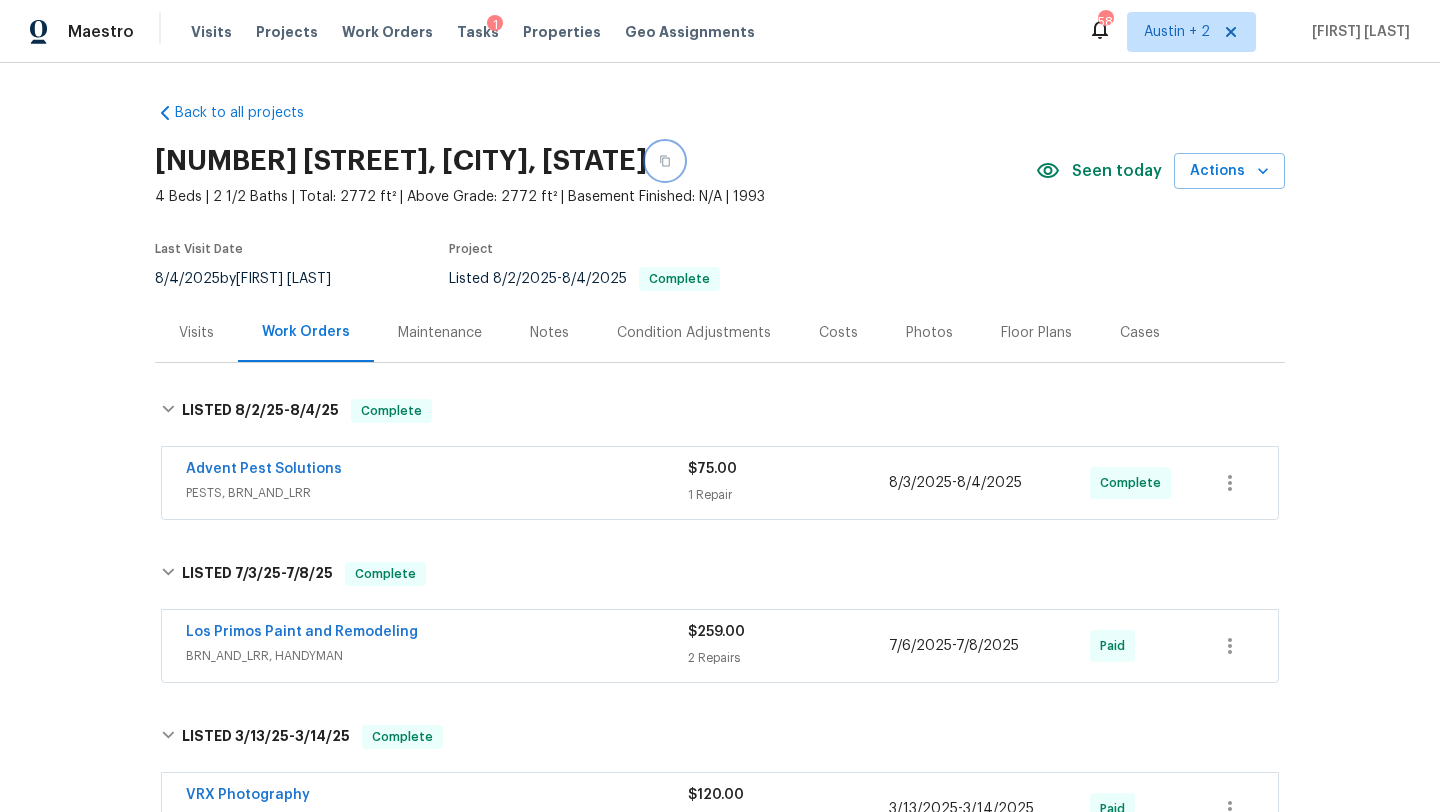click 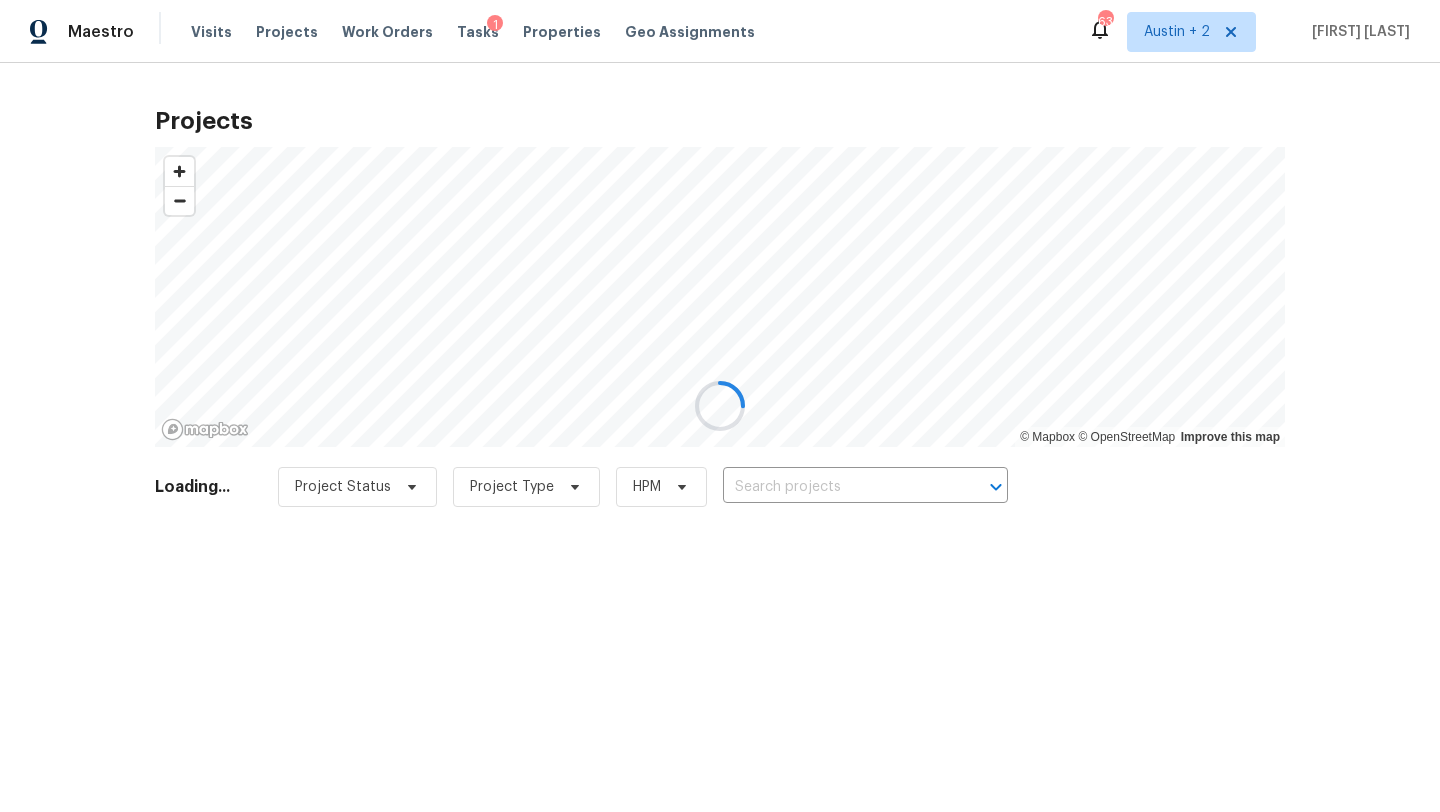 scroll, scrollTop: 0, scrollLeft: 0, axis: both 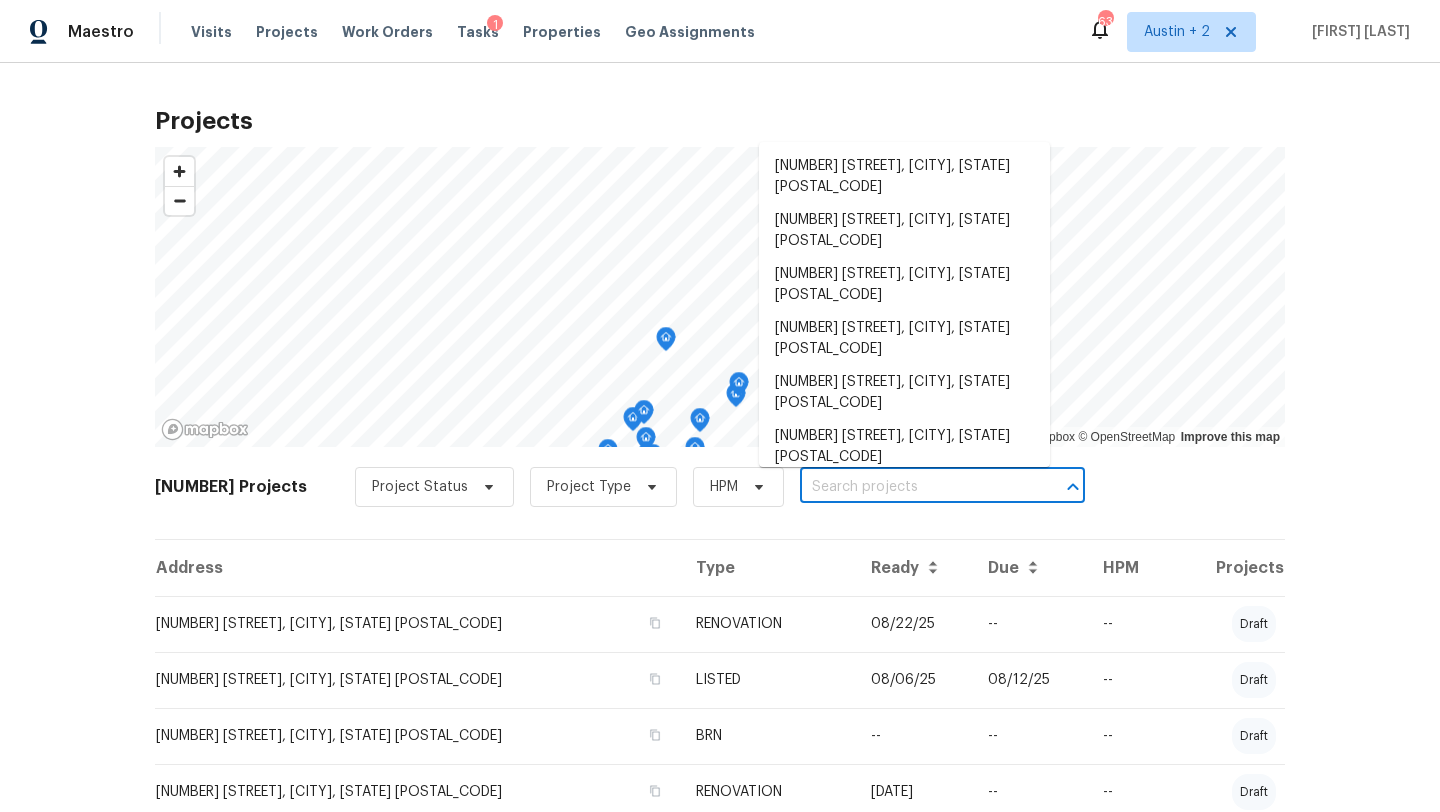 click at bounding box center (914, 487) 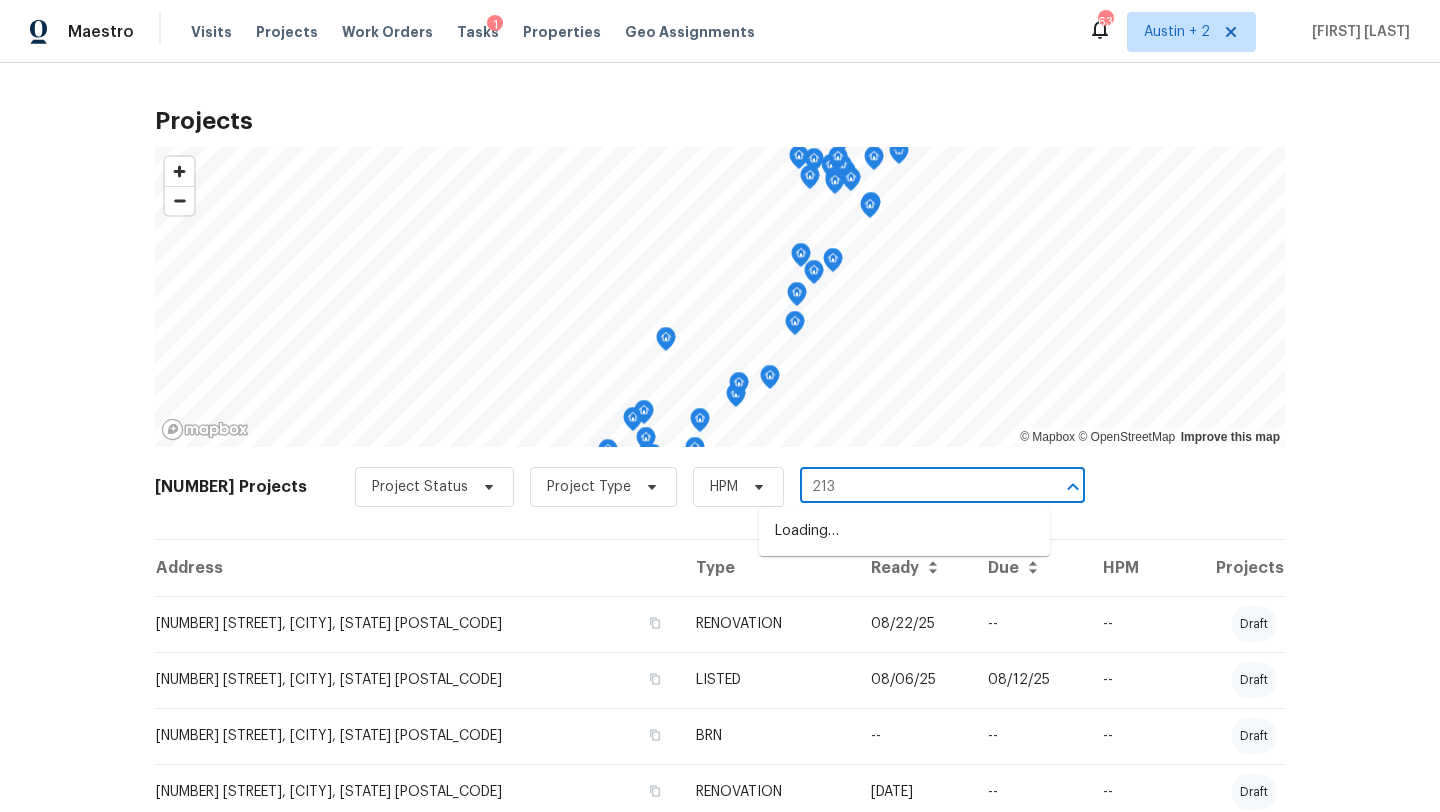 type on "2134" 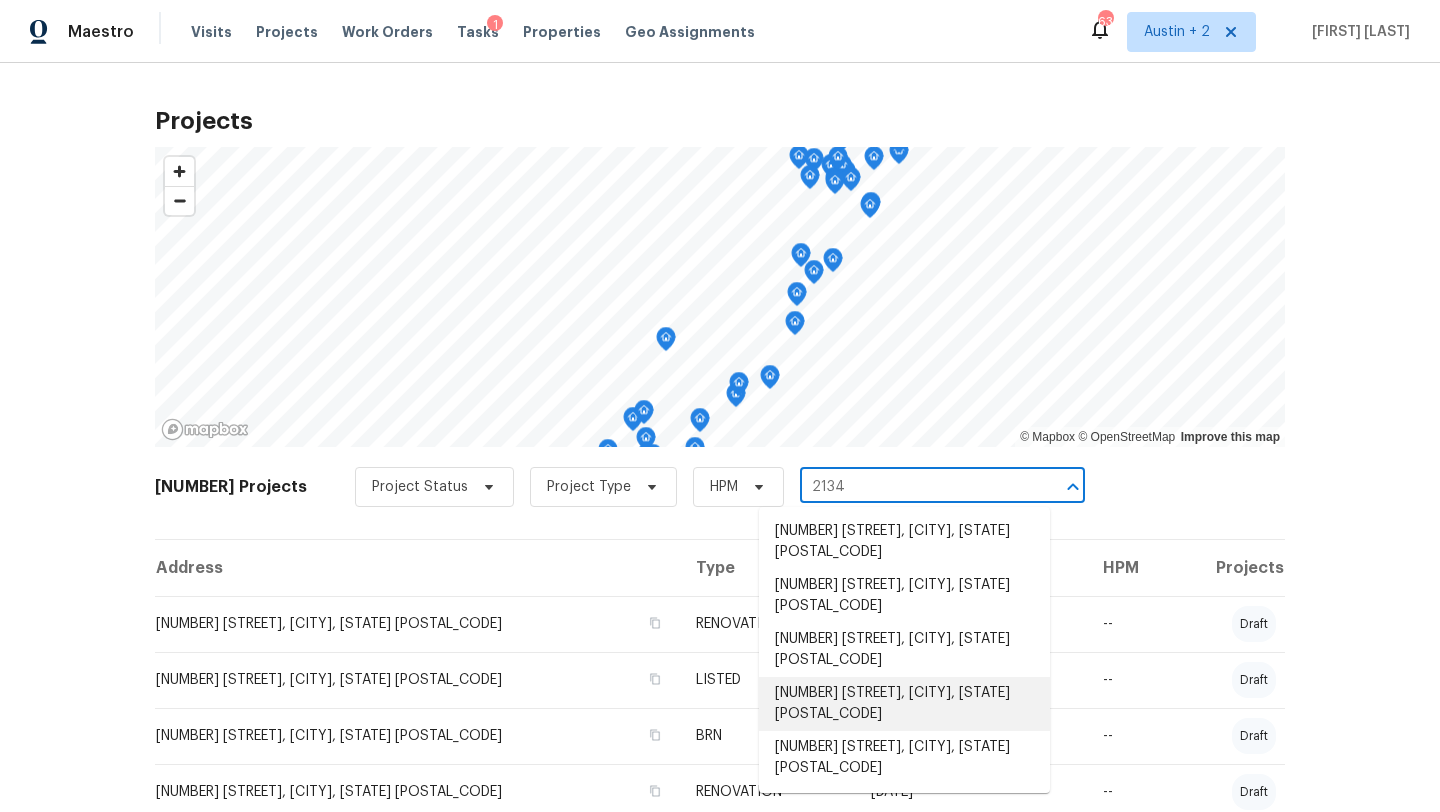 click on "[NUMBER] [STREET], [CITY], [STATE] [POSTAL_CODE]" at bounding box center (904, 704) 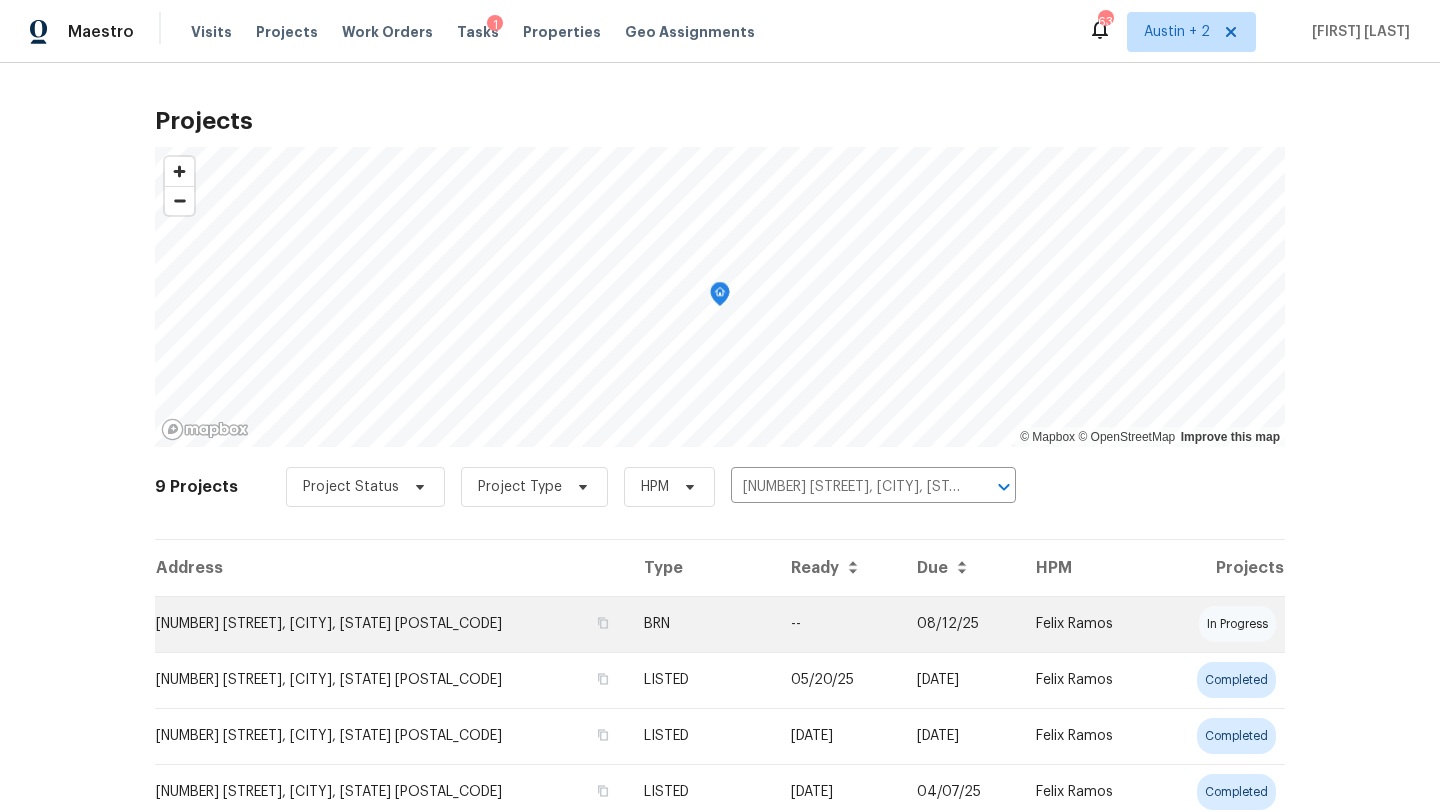 click on "[NUMBER] [STREET], [CITY], [STATE] [POSTAL_CODE]" at bounding box center [391, 624] 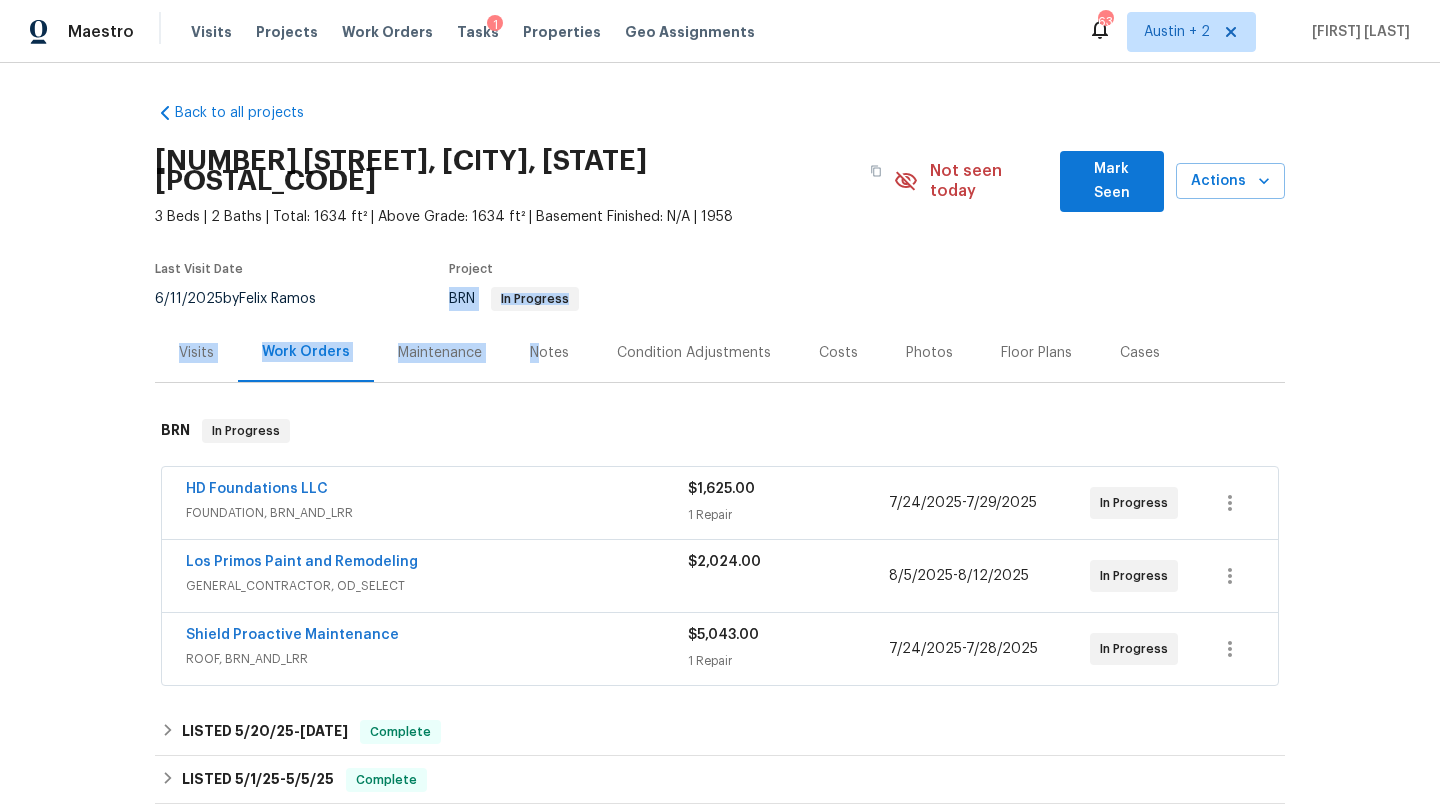 drag, startPoint x: 537, startPoint y: 337, endPoint x: 885, endPoint y: 247, distance: 359.4496 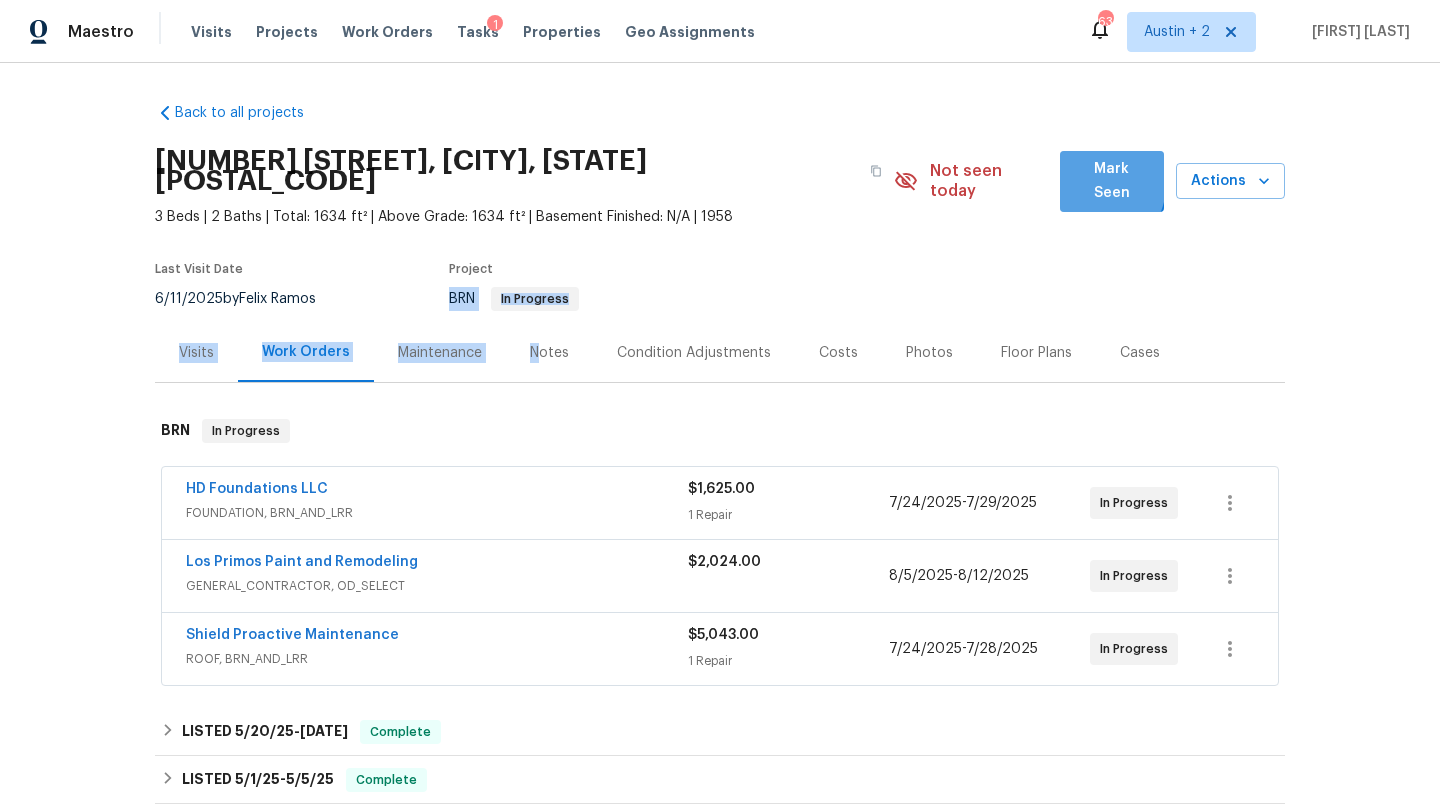 click on "Mark Seen" at bounding box center (1112, 181) 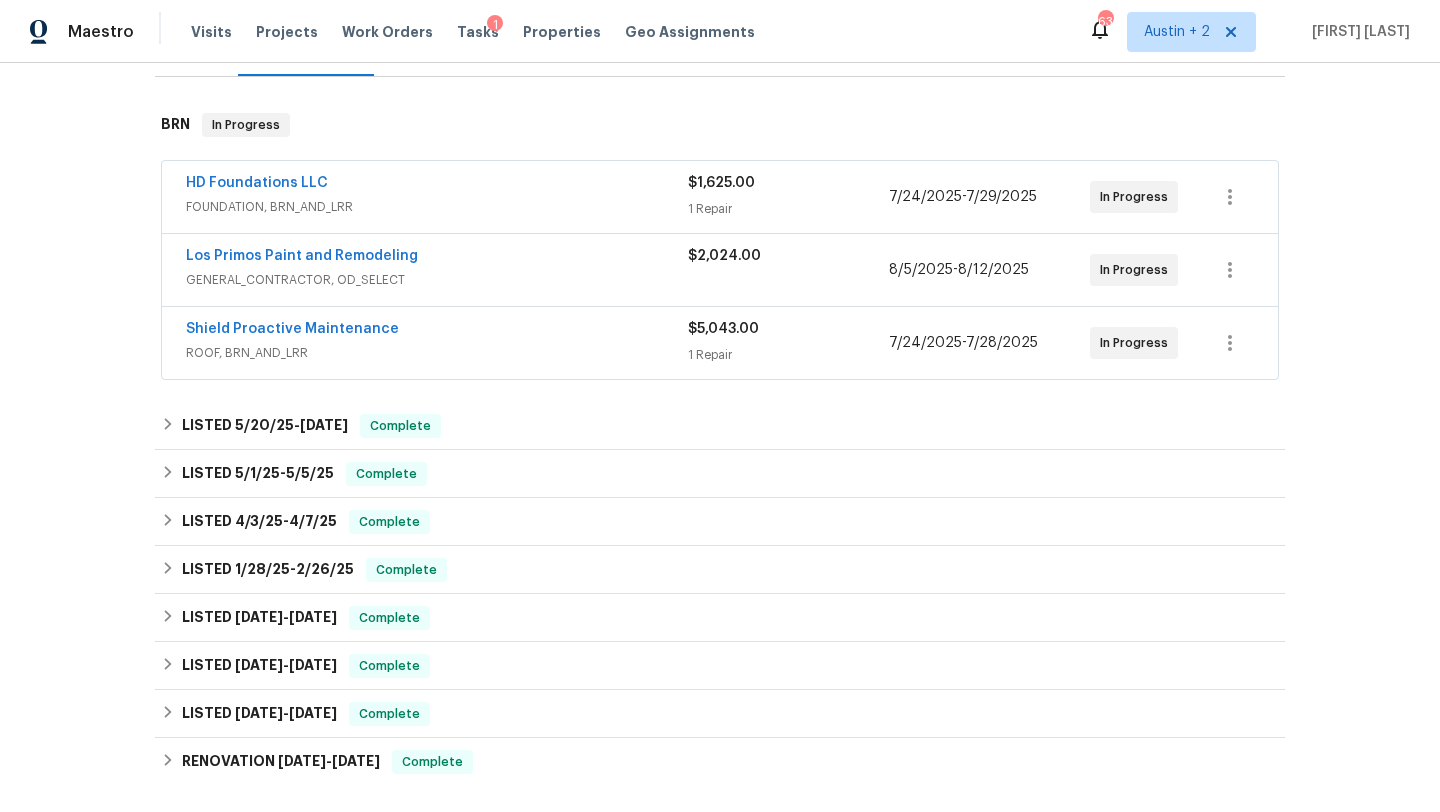 scroll, scrollTop: 0, scrollLeft: 0, axis: both 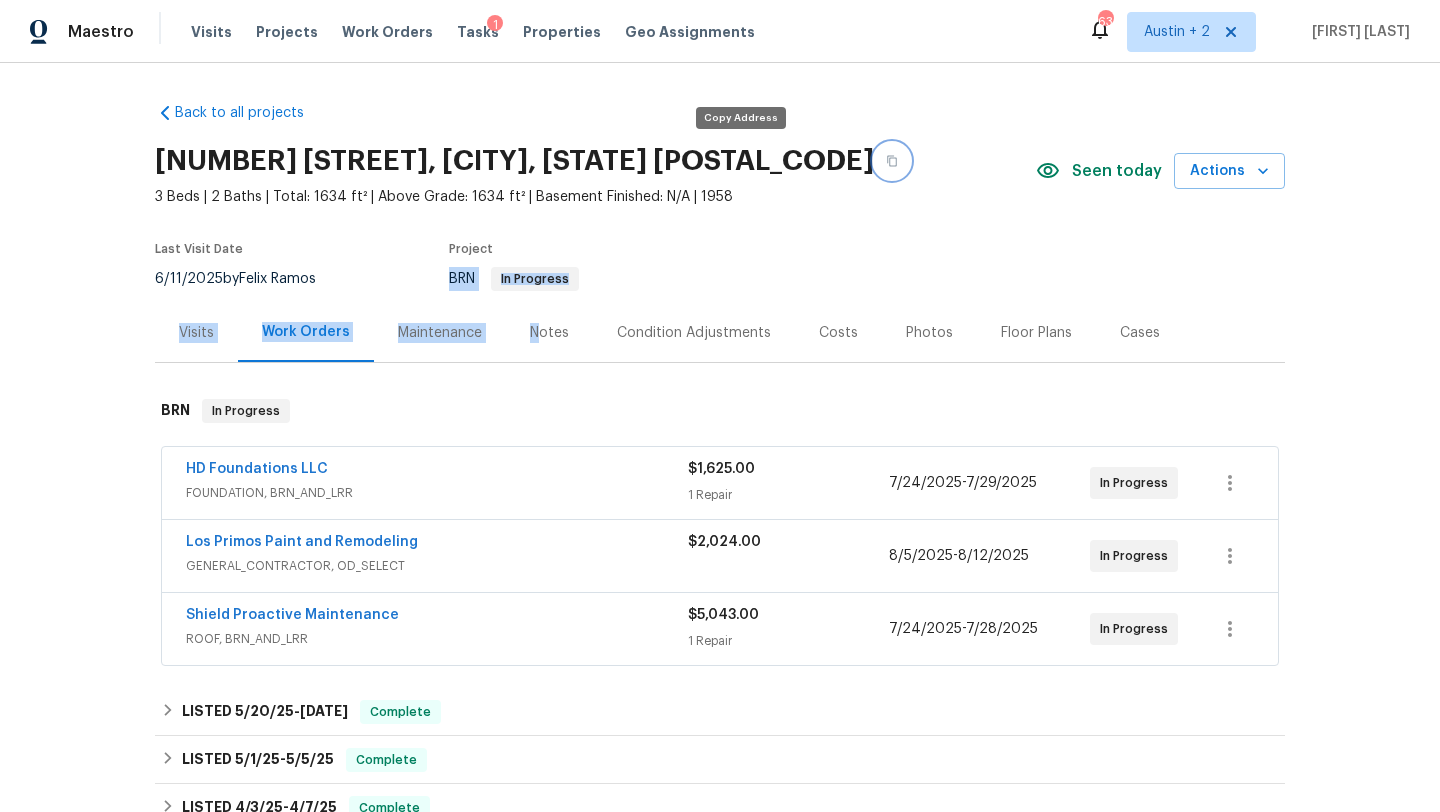 click at bounding box center [892, 161] 